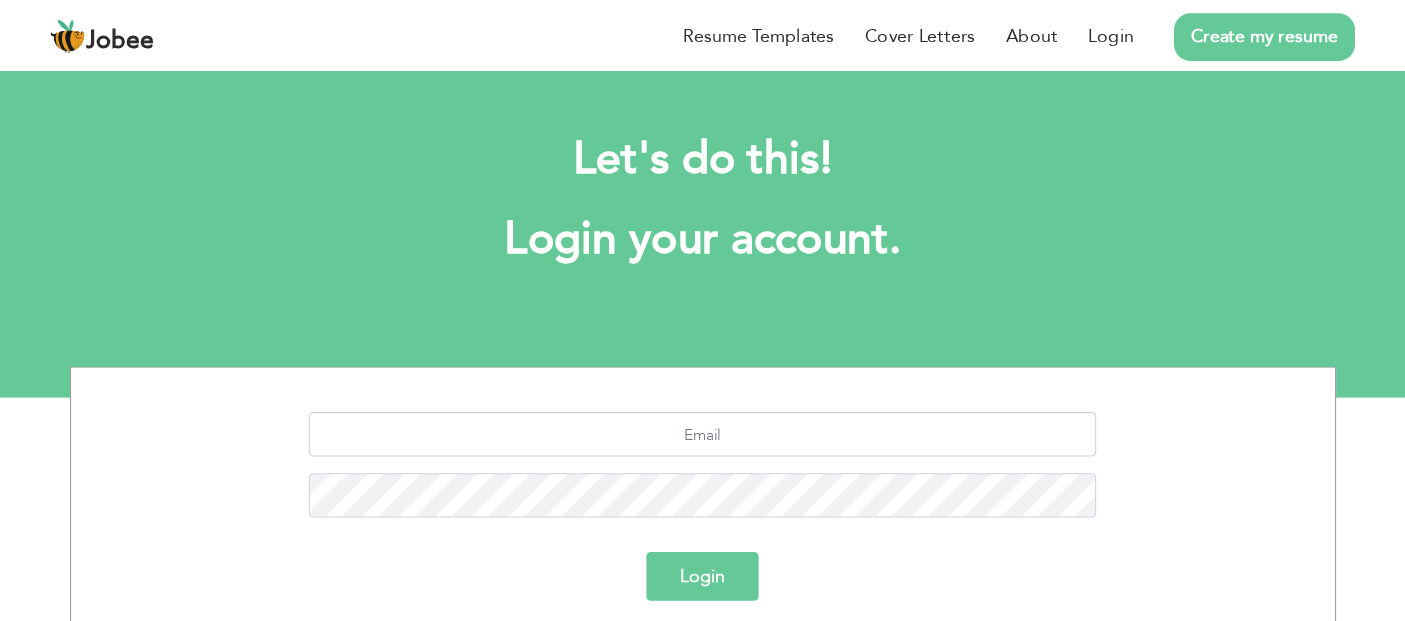 scroll, scrollTop: 0, scrollLeft: 0, axis: both 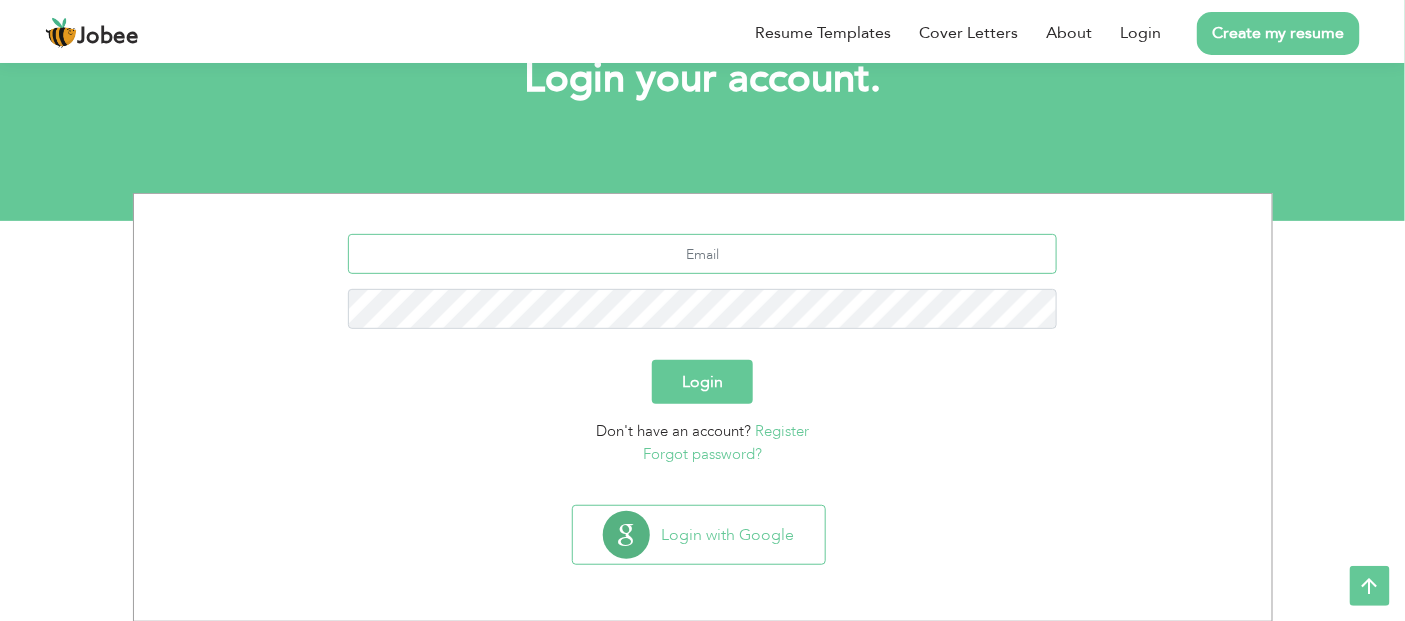 click at bounding box center (702, 254) 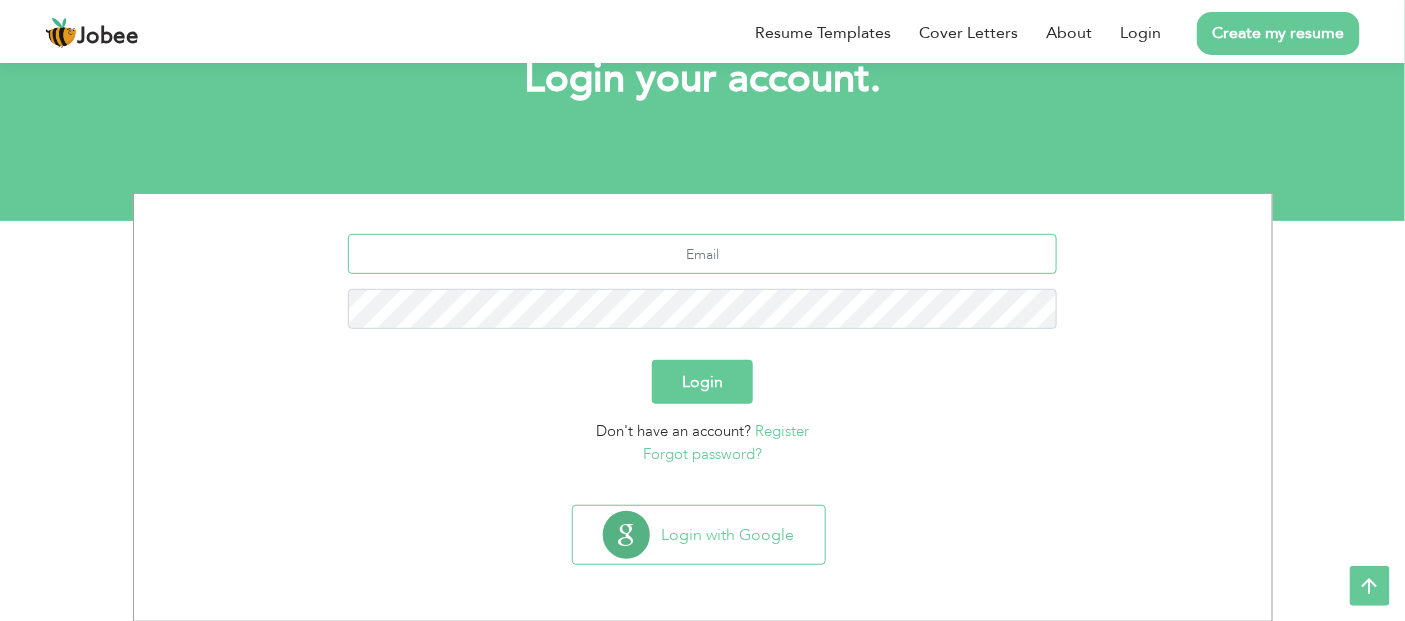 type on "[EMAIL]" 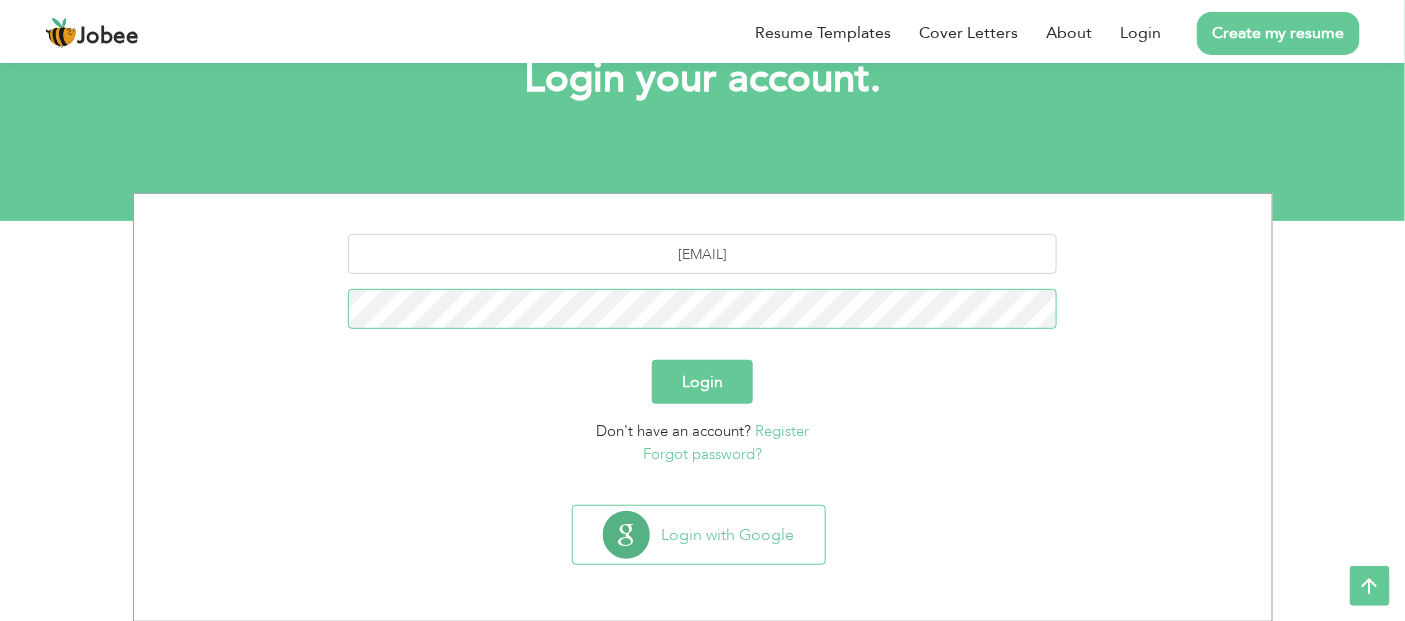 click on "Login" at bounding box center (702, 382) 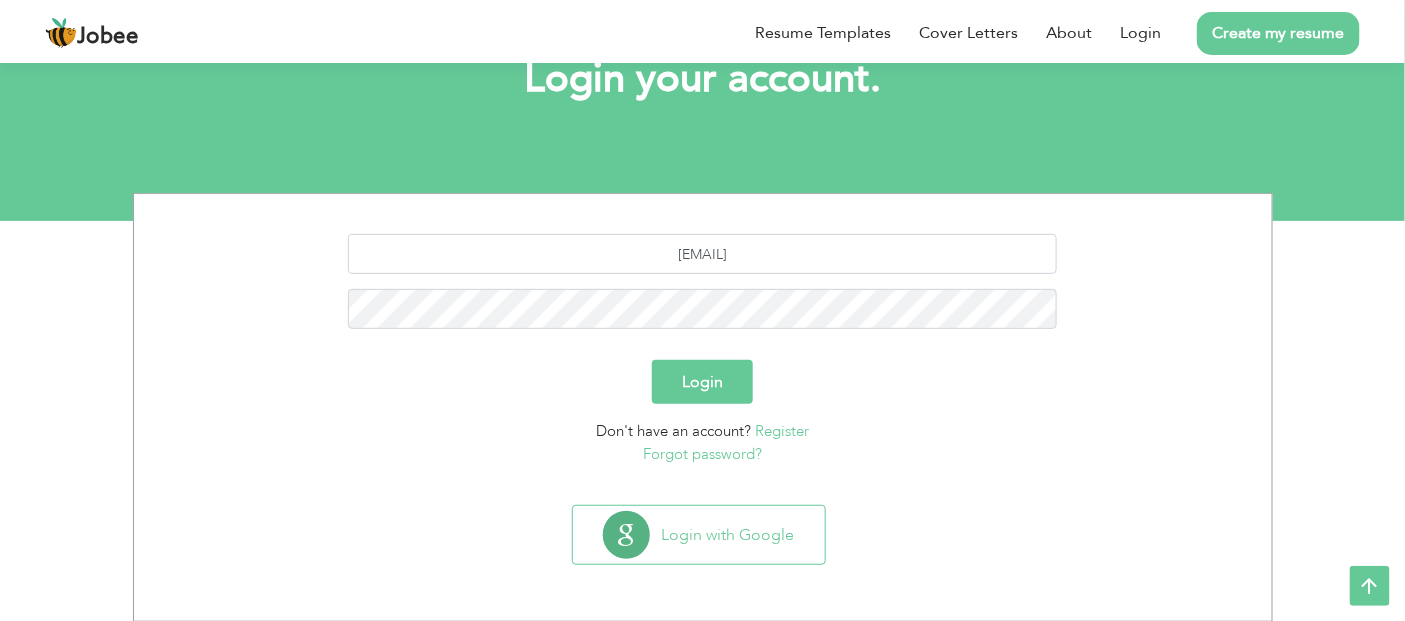 click on "Login" at bounding box center (702, 382) 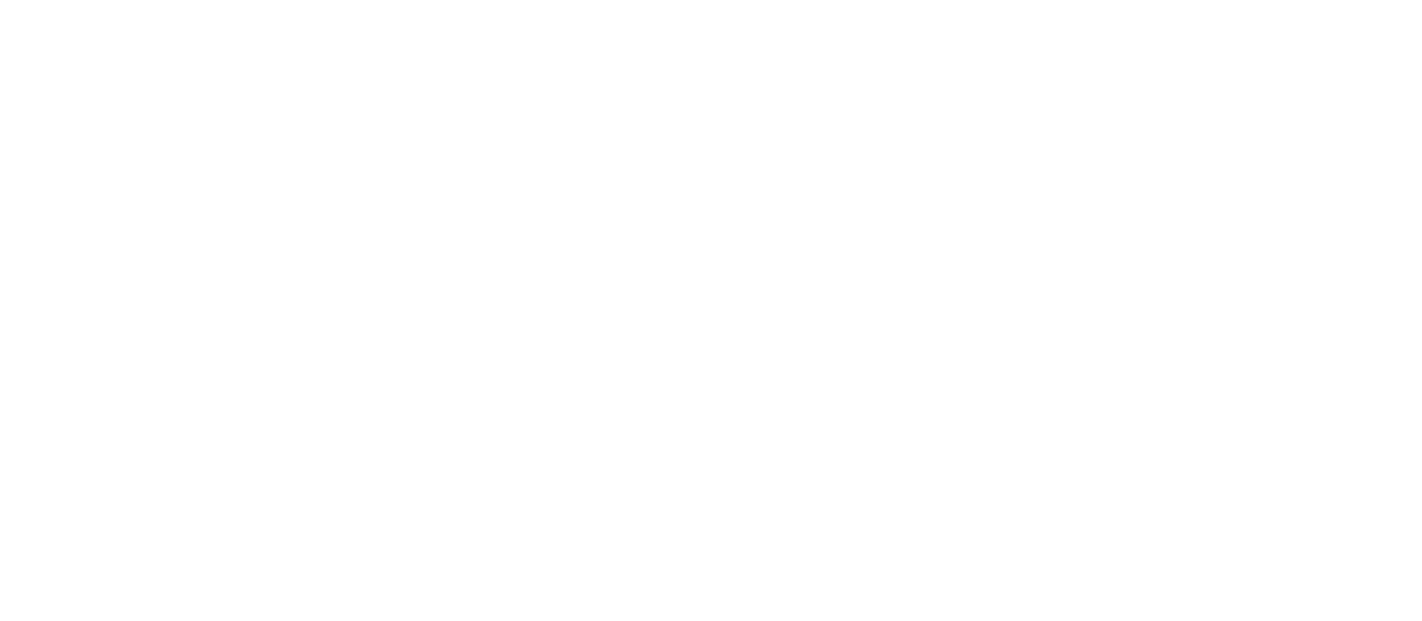 scroll, scrollTop: 0, scrollLeft: 0, axis: both 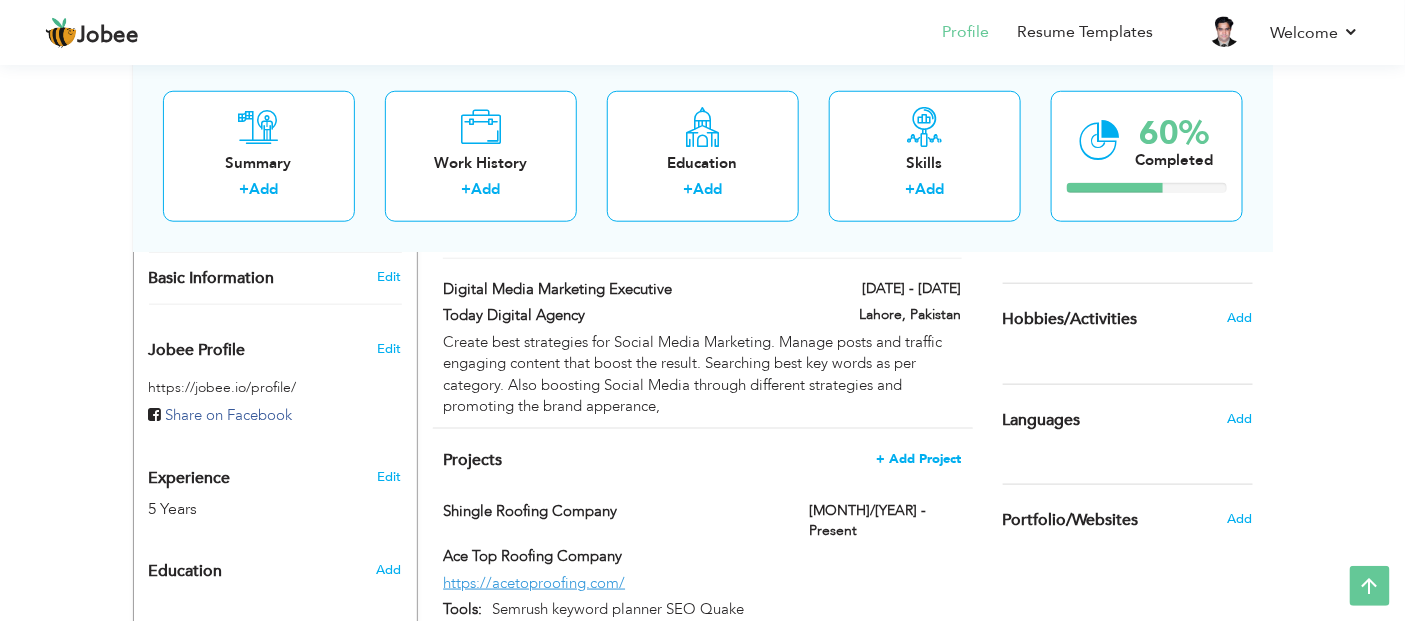 click on "+ Add Project" at bounding box center [919, 459] 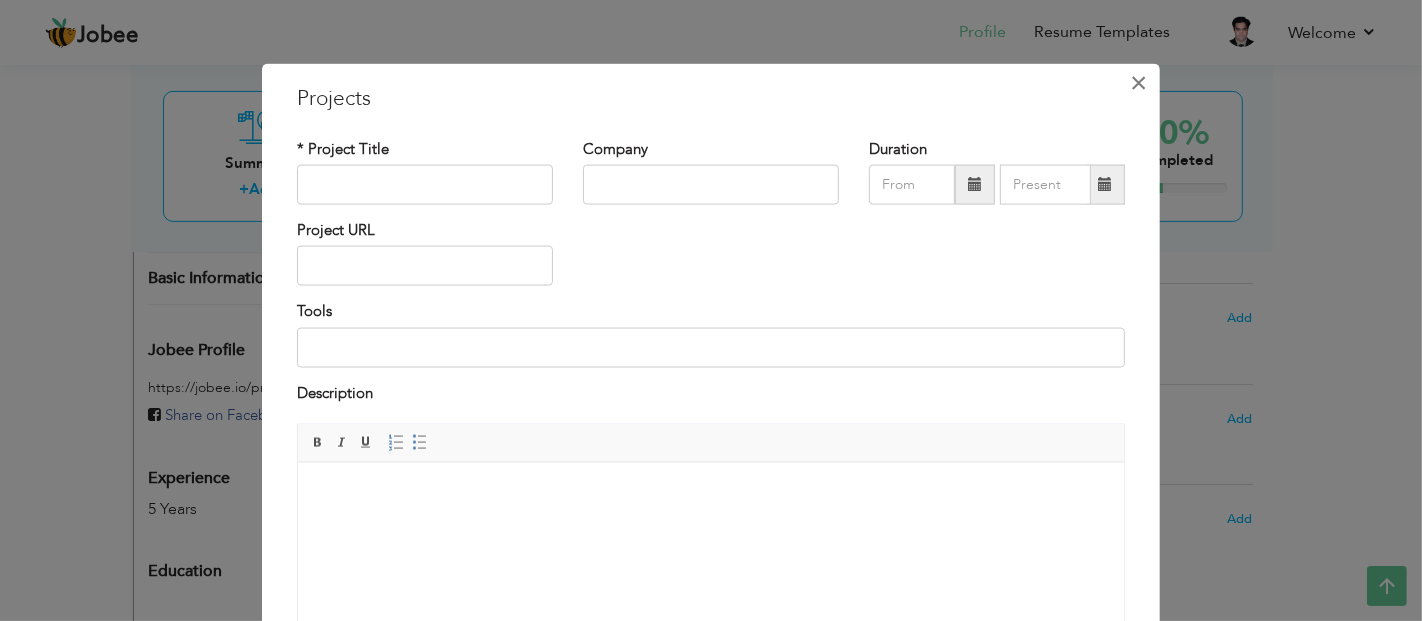 click on "×" at bounding box center [1139, 82] 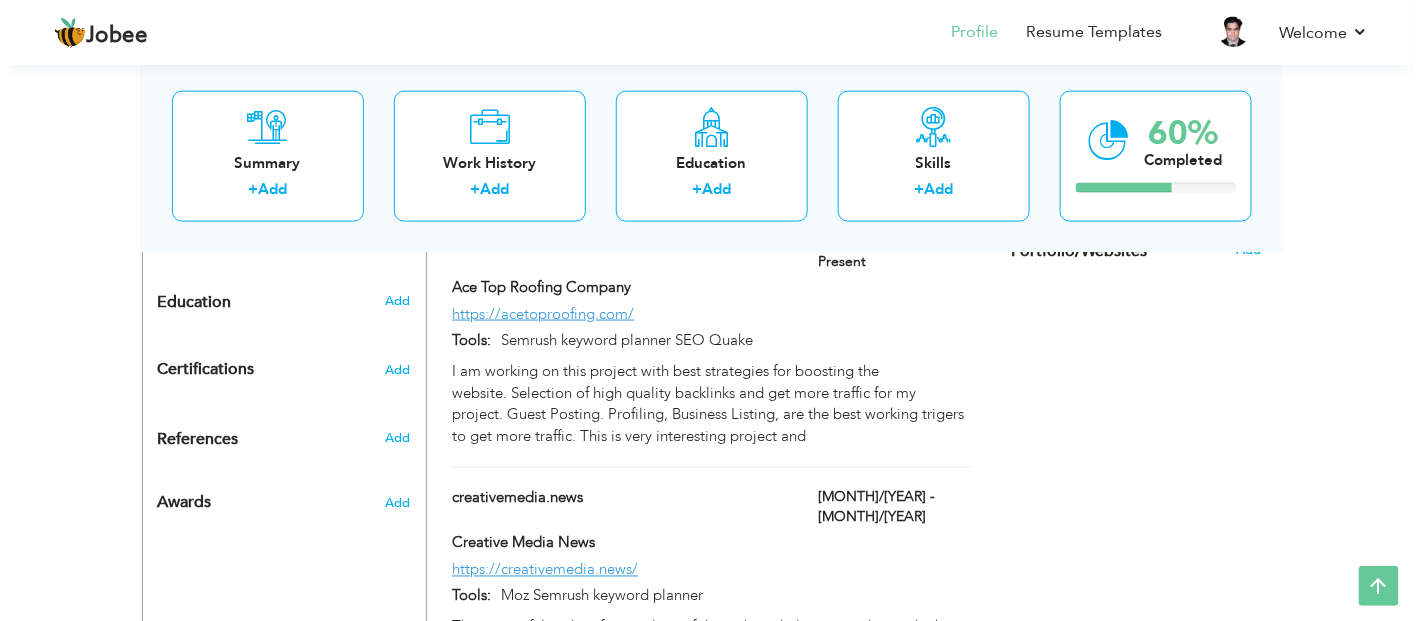 scroll, scrollTop: 663, scrollLeft: 0, axis: vertical 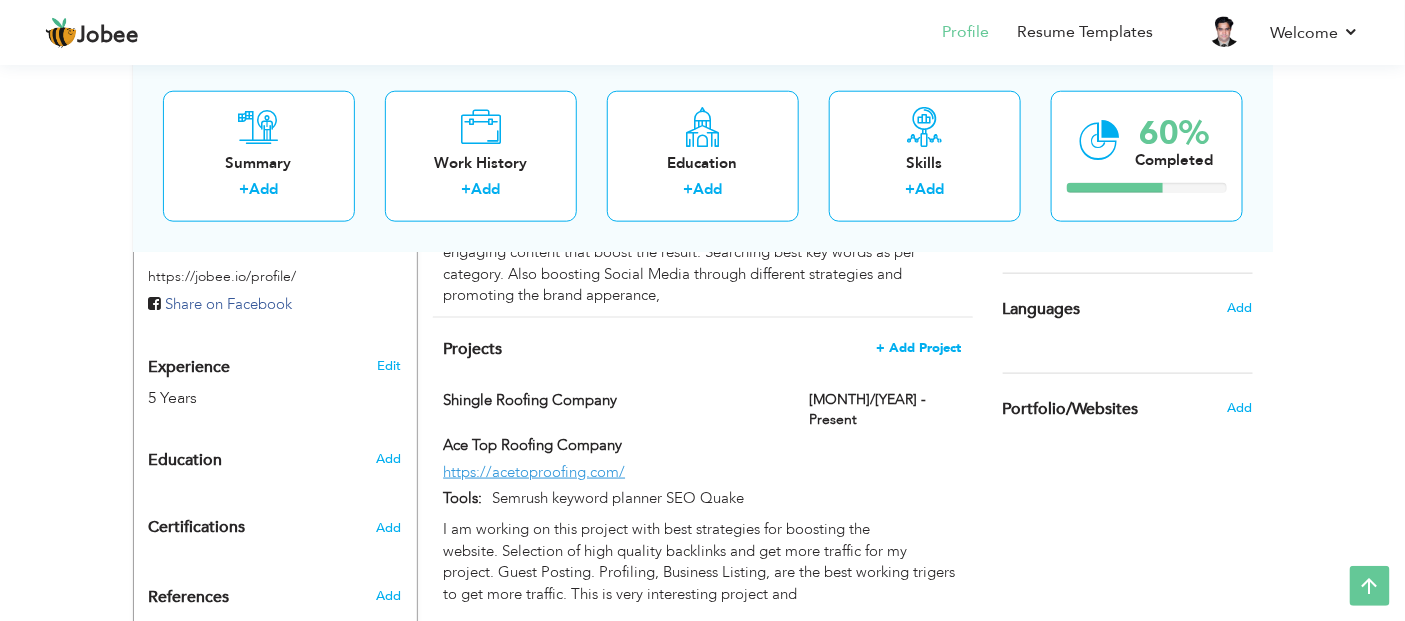 click on "+ Add Project" at bounding box center [919, 348] 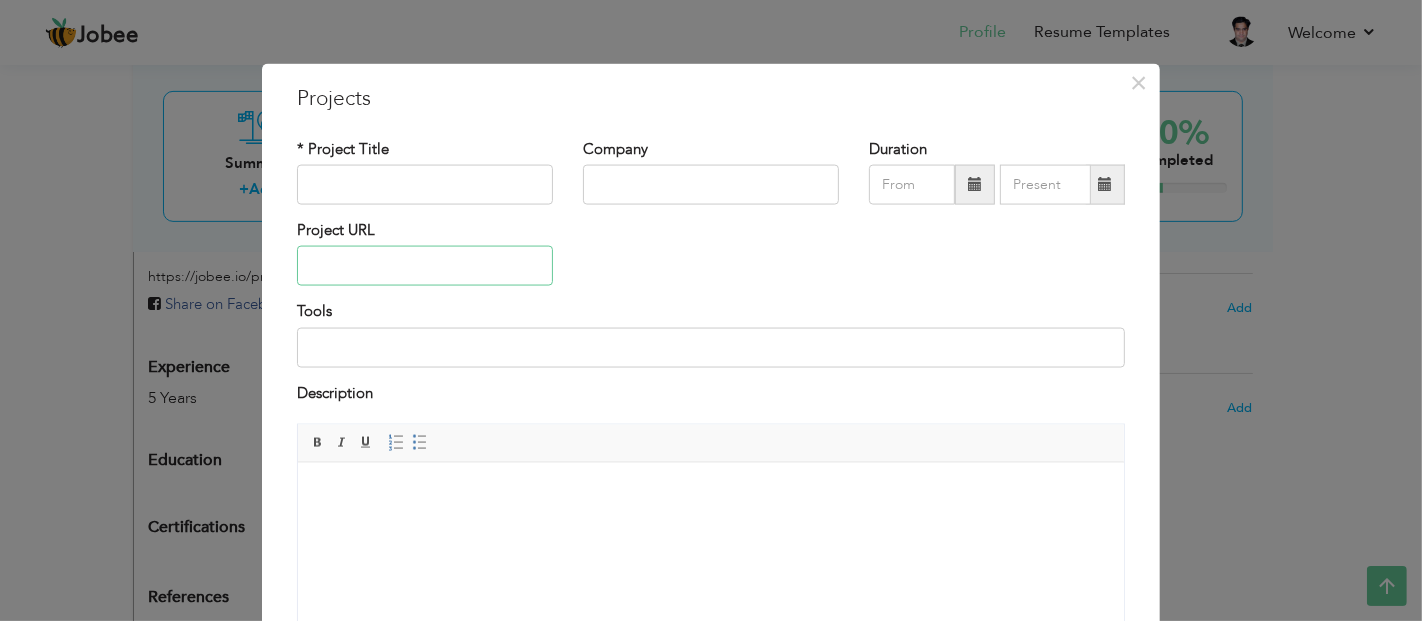 click at bounding box center [425, 266] 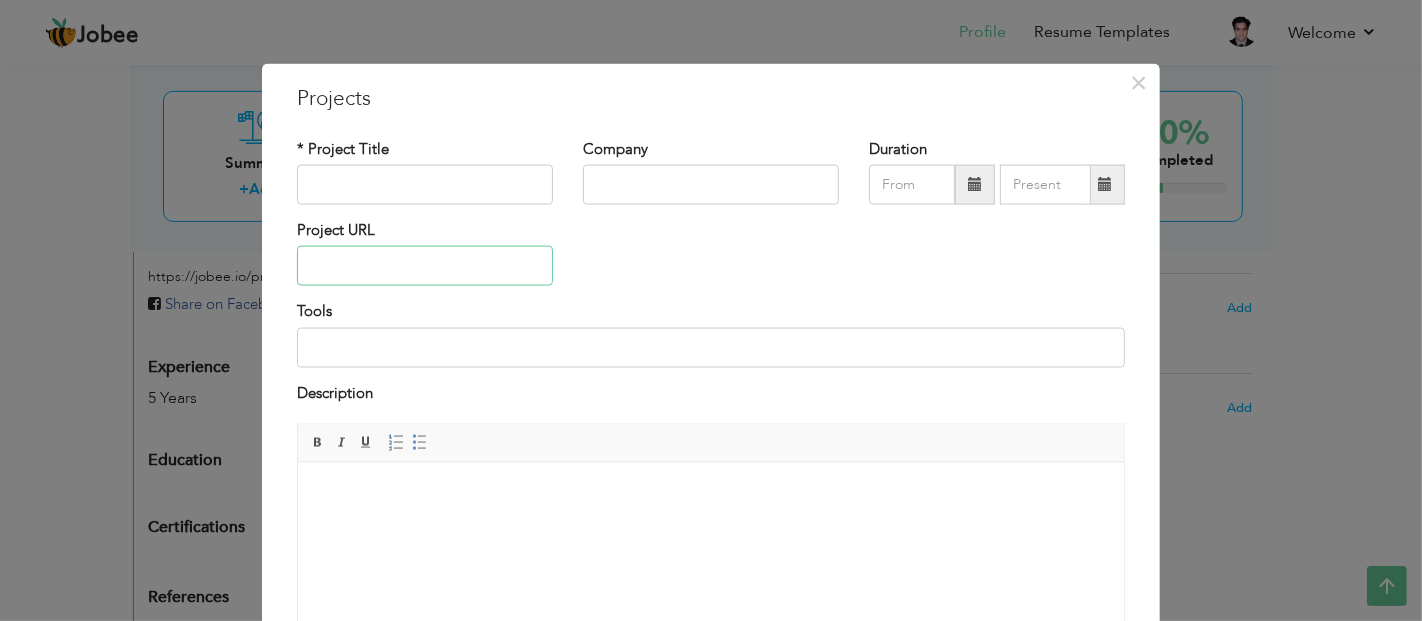paste on "https://glassrus.ae/" 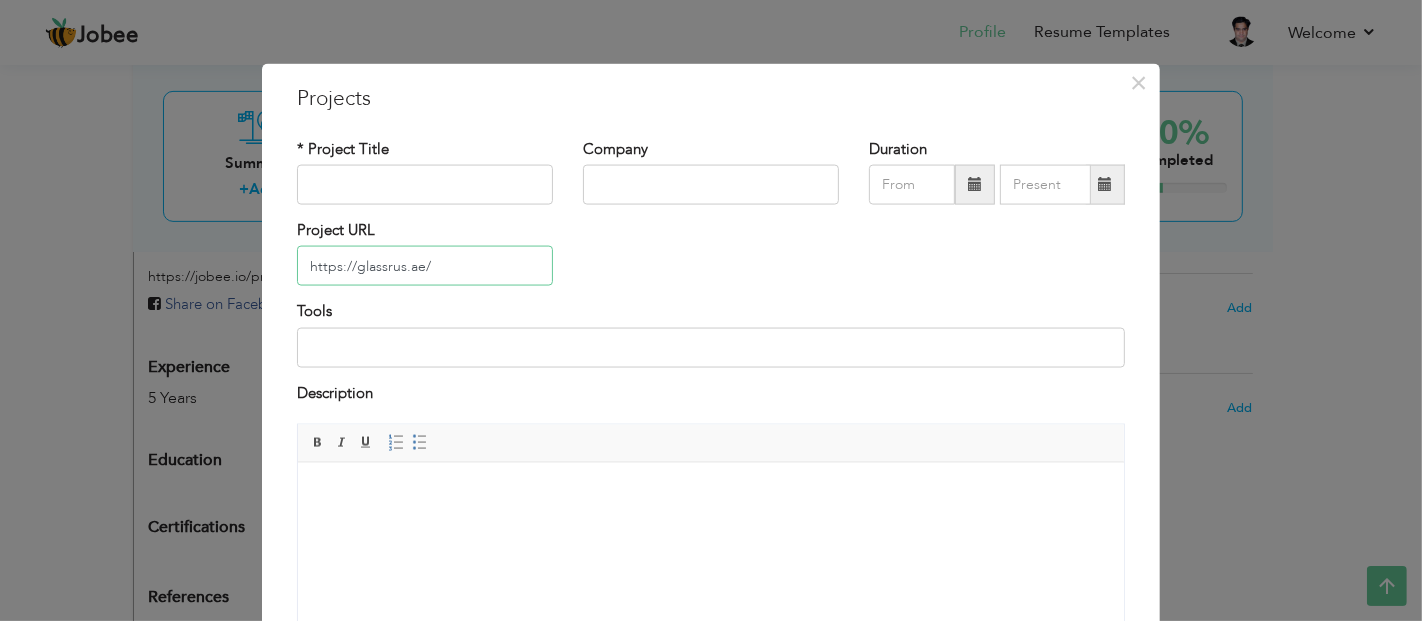 type on "https://glassrus.ae/" 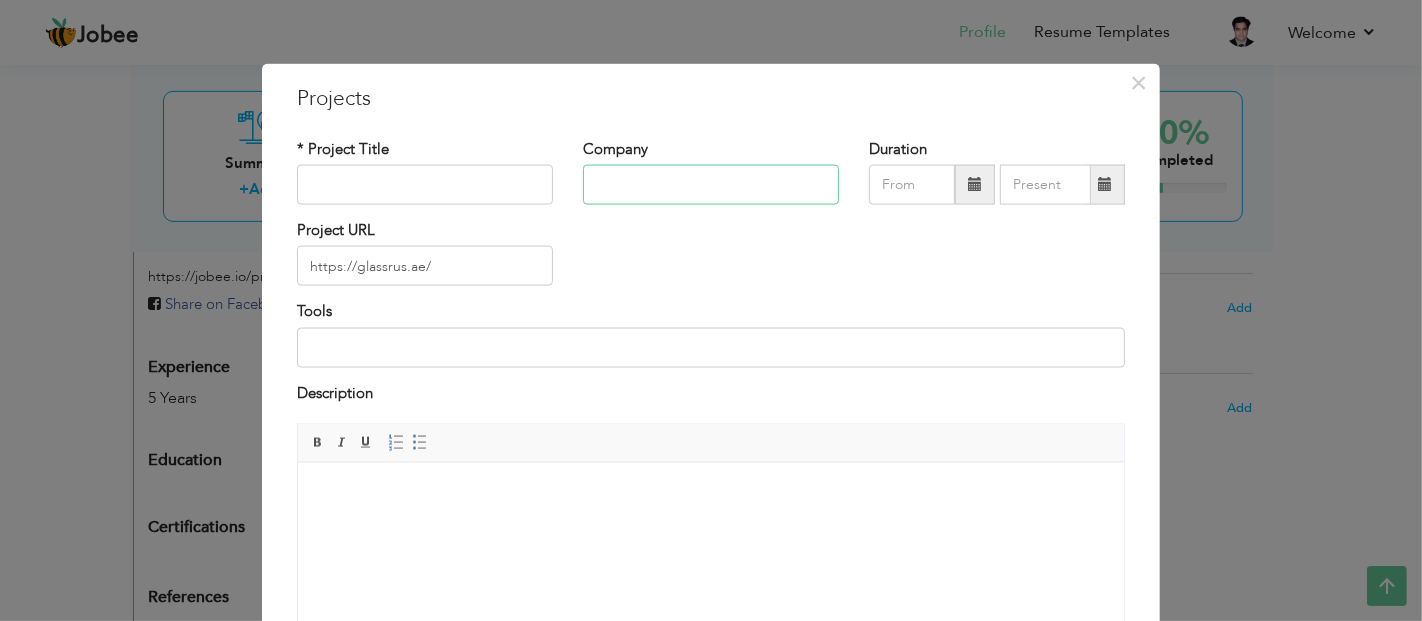 click at bounding box center (711, 185) 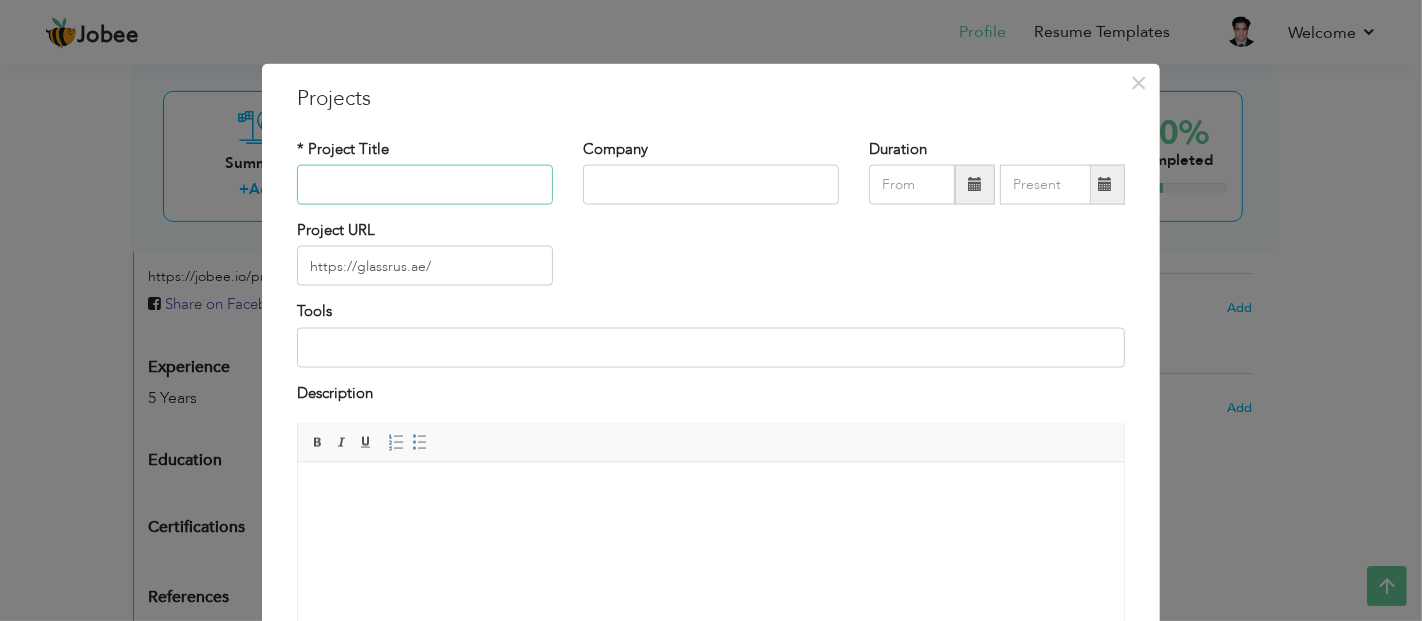 click at bounding box center [425, 185] 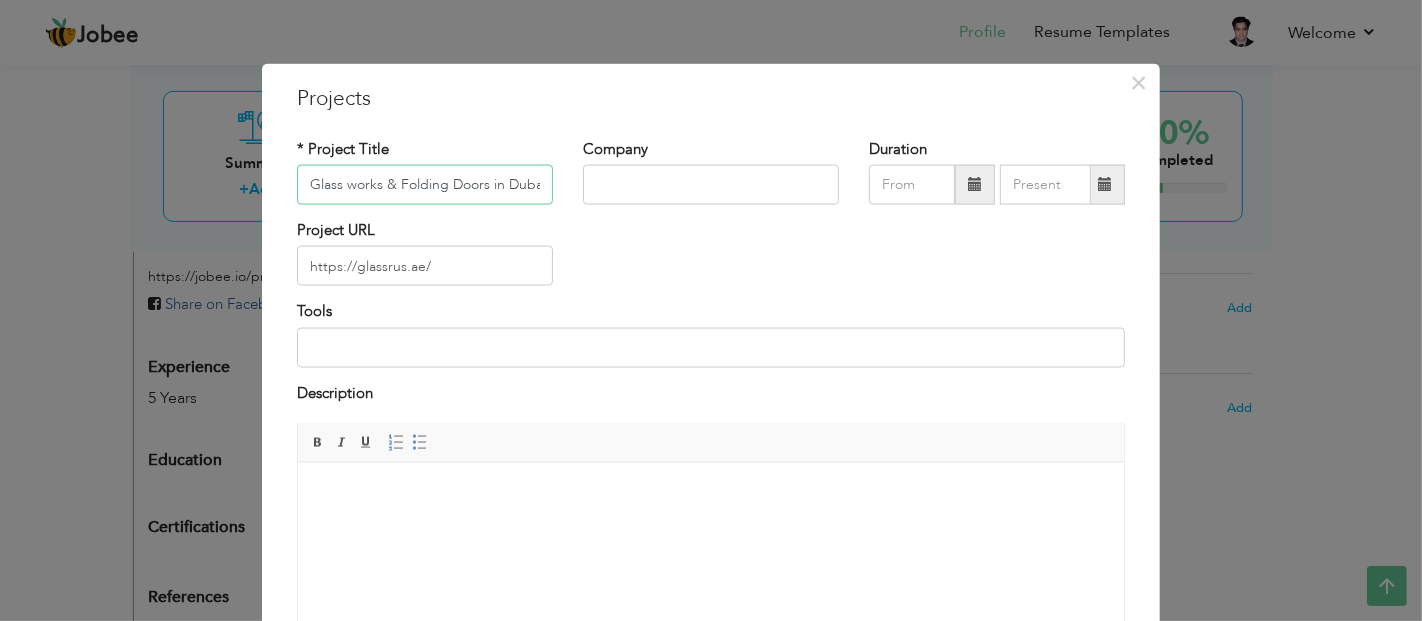 scroll, scrollTop: 0, scrollLeft: 4, axis: horizontal 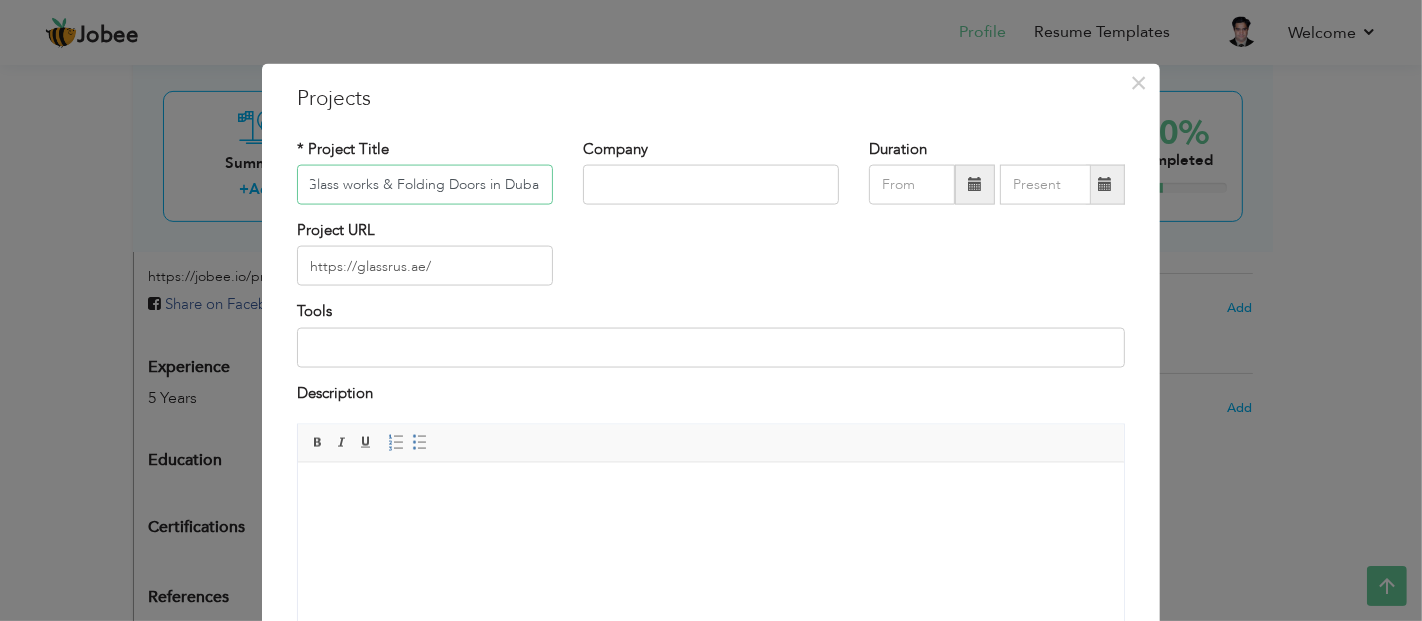 type on "Glass works & Folding Doors in Dubai" 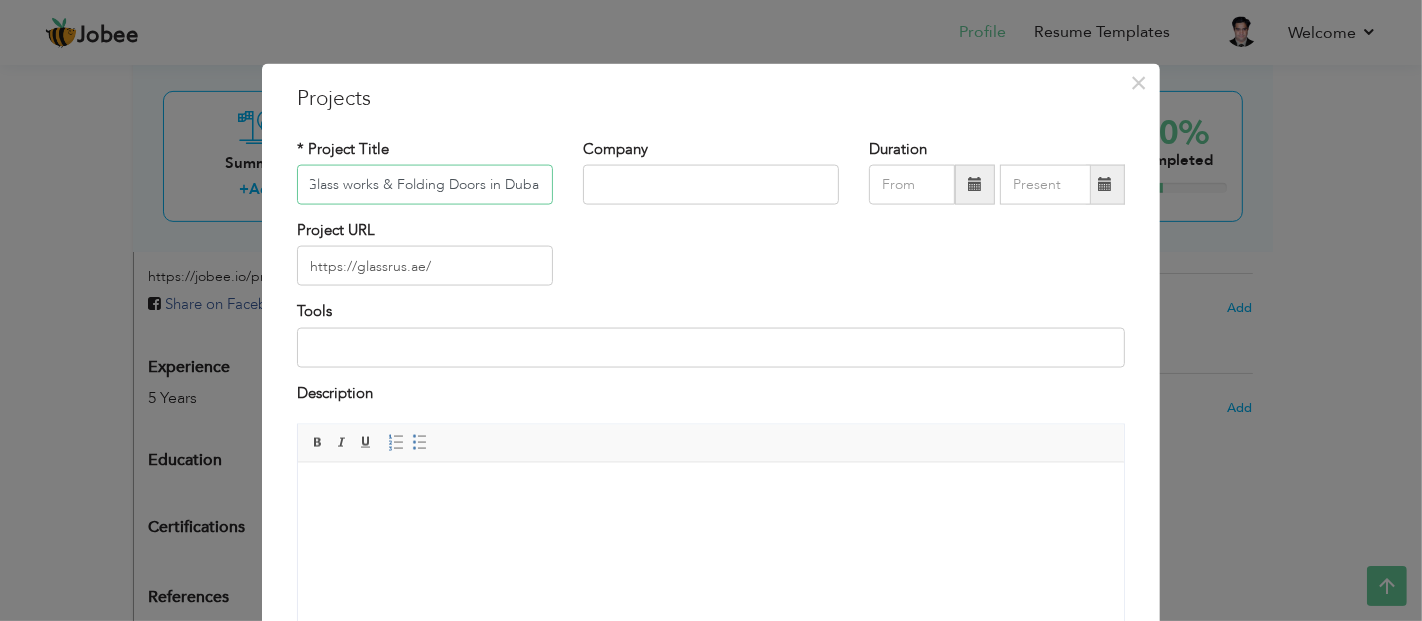 scroll, scrollTop: 0, scrollLeft: 0, axis: both 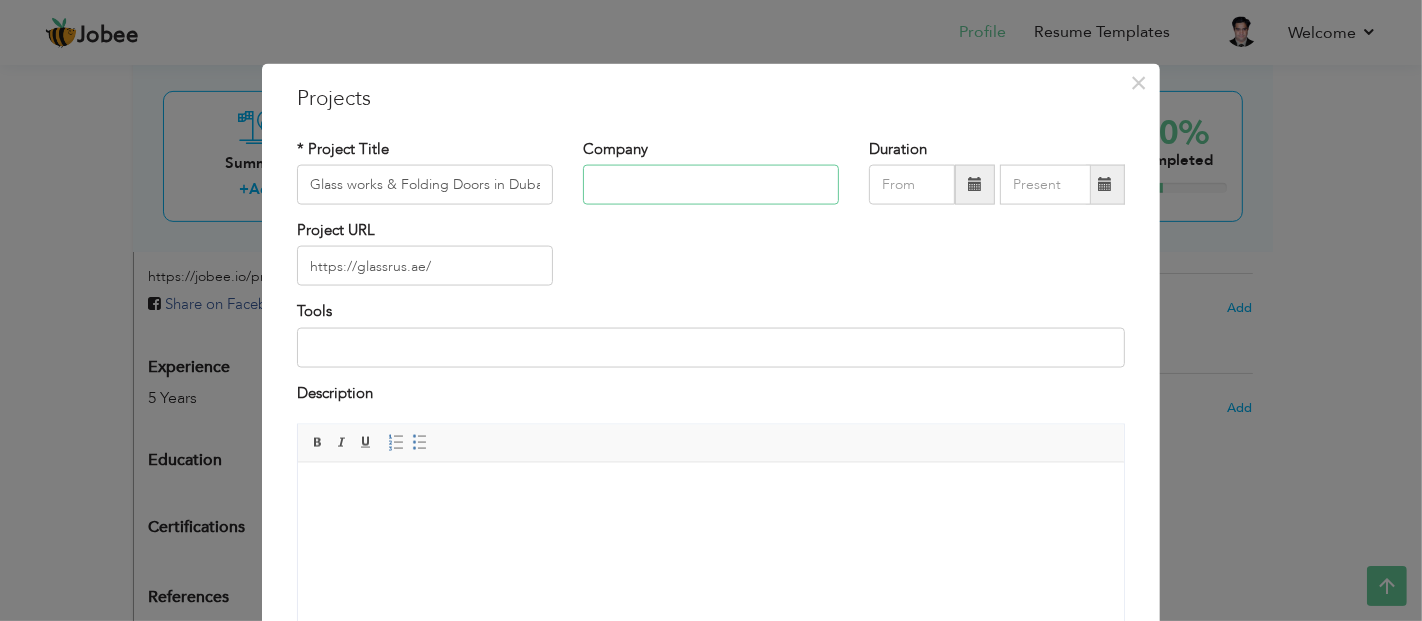 click at bounding box center [711, 185] 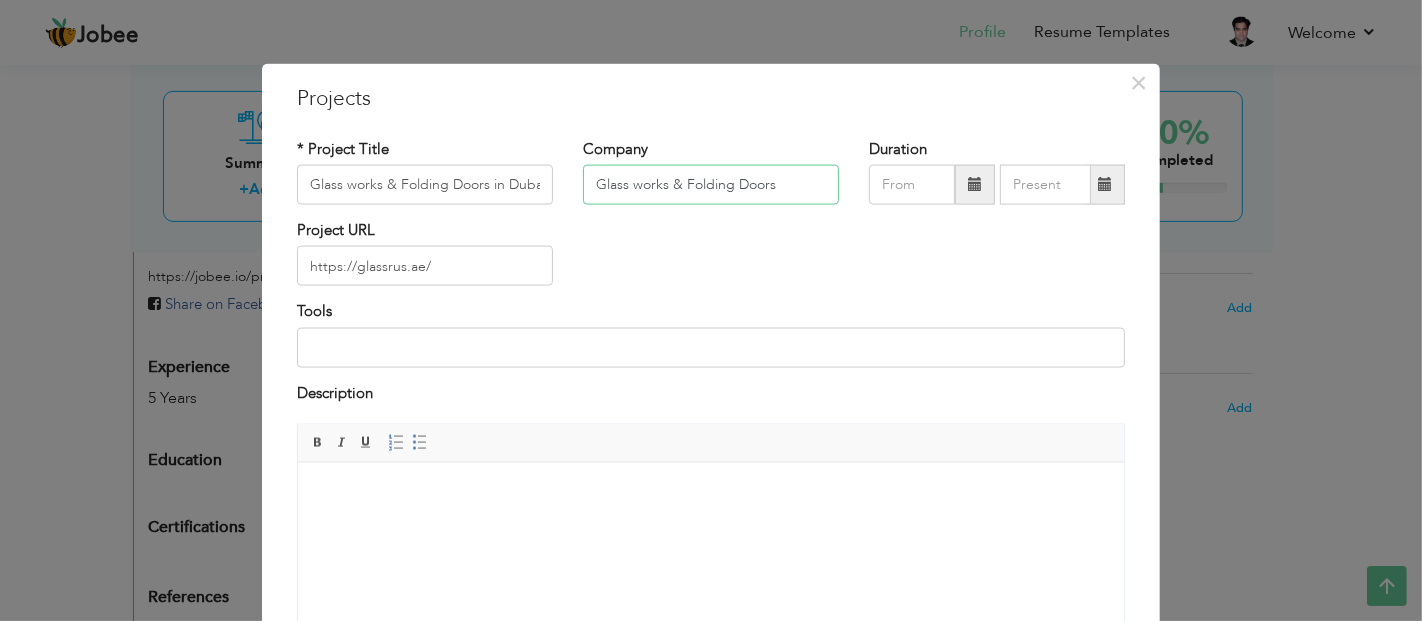 click on "Glass works & Folding Doors" at bounding box center [711, 185] 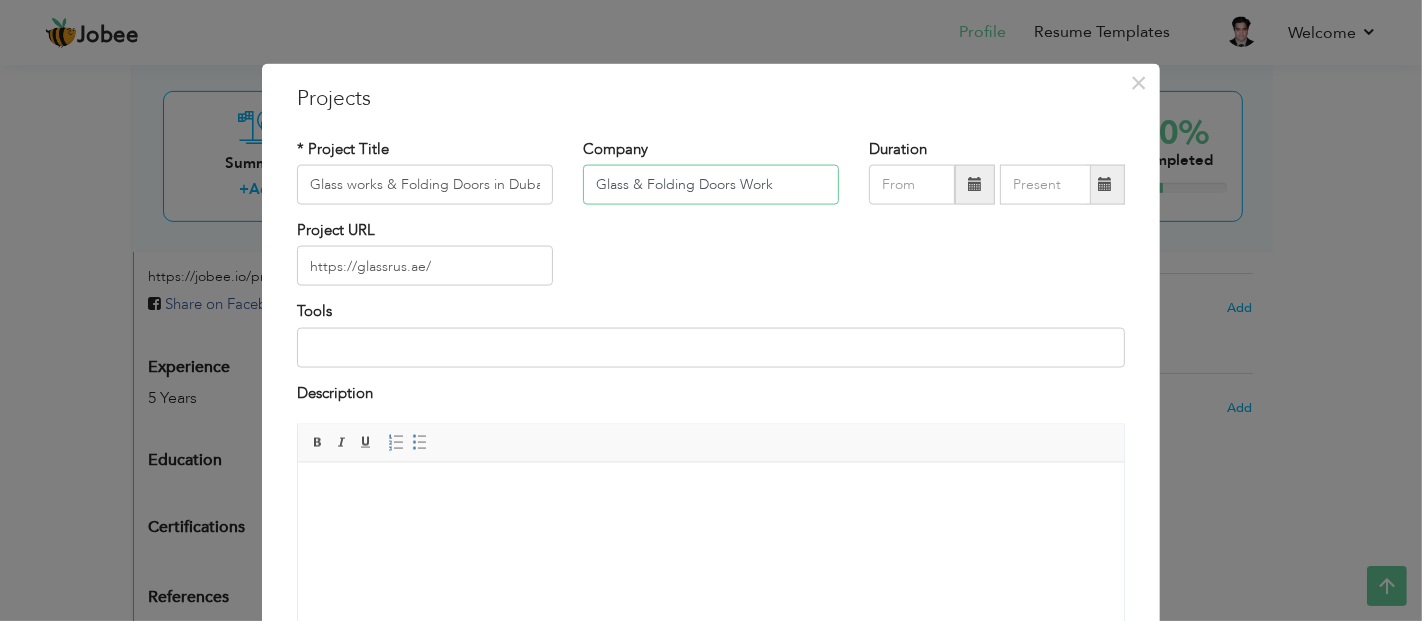 type on "Glass & Folding Doors Work" 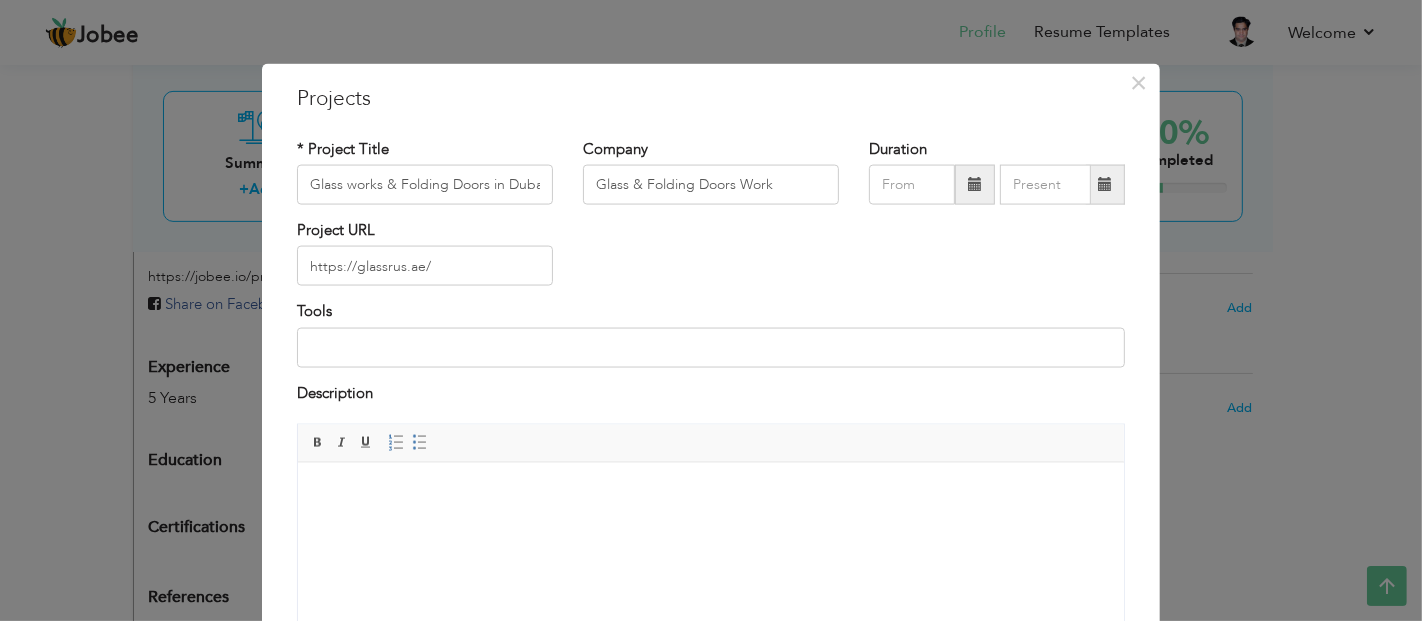 click at bounding box center (975, 185) 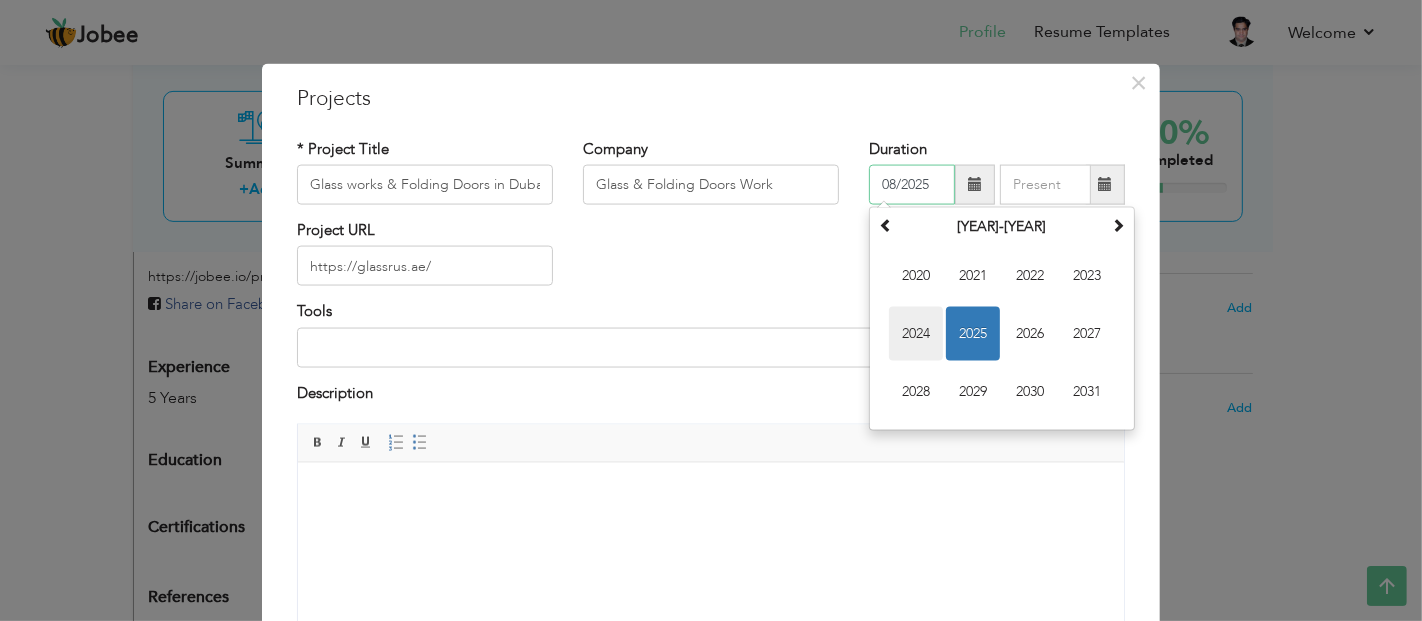 click on "2024" at bounding box center (916, 334) 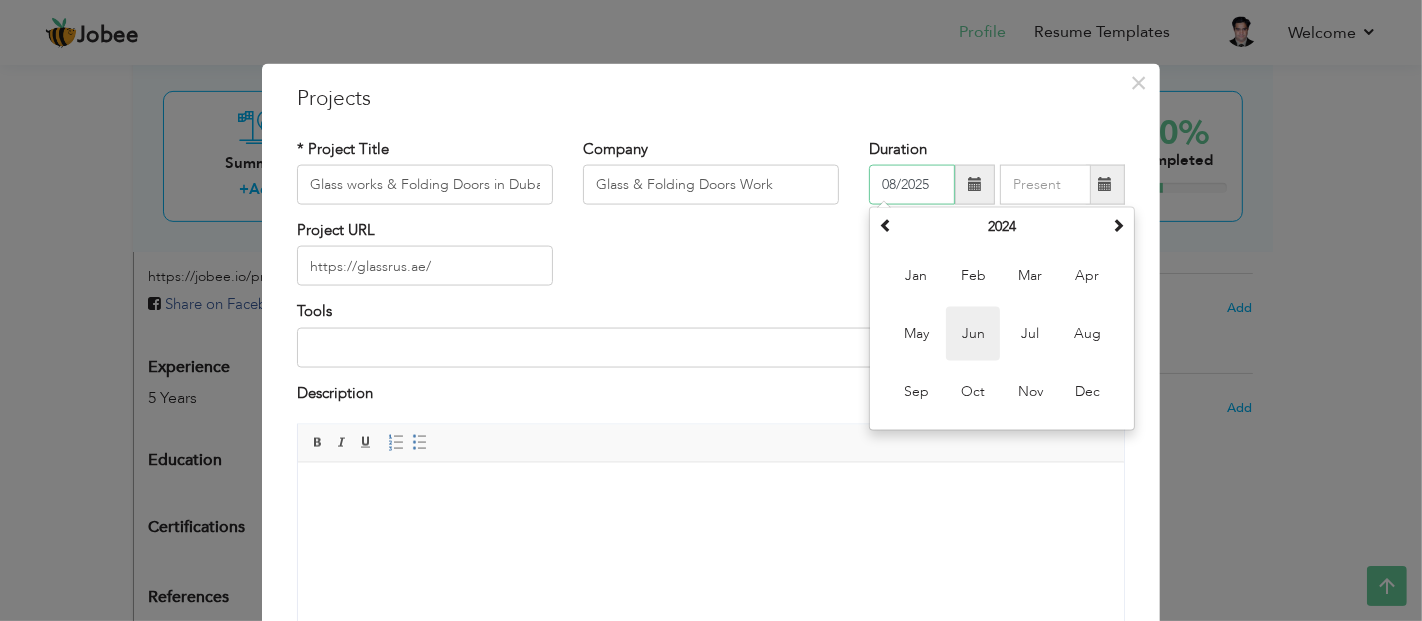 click on "Jun" at bounding box center (973, 334) 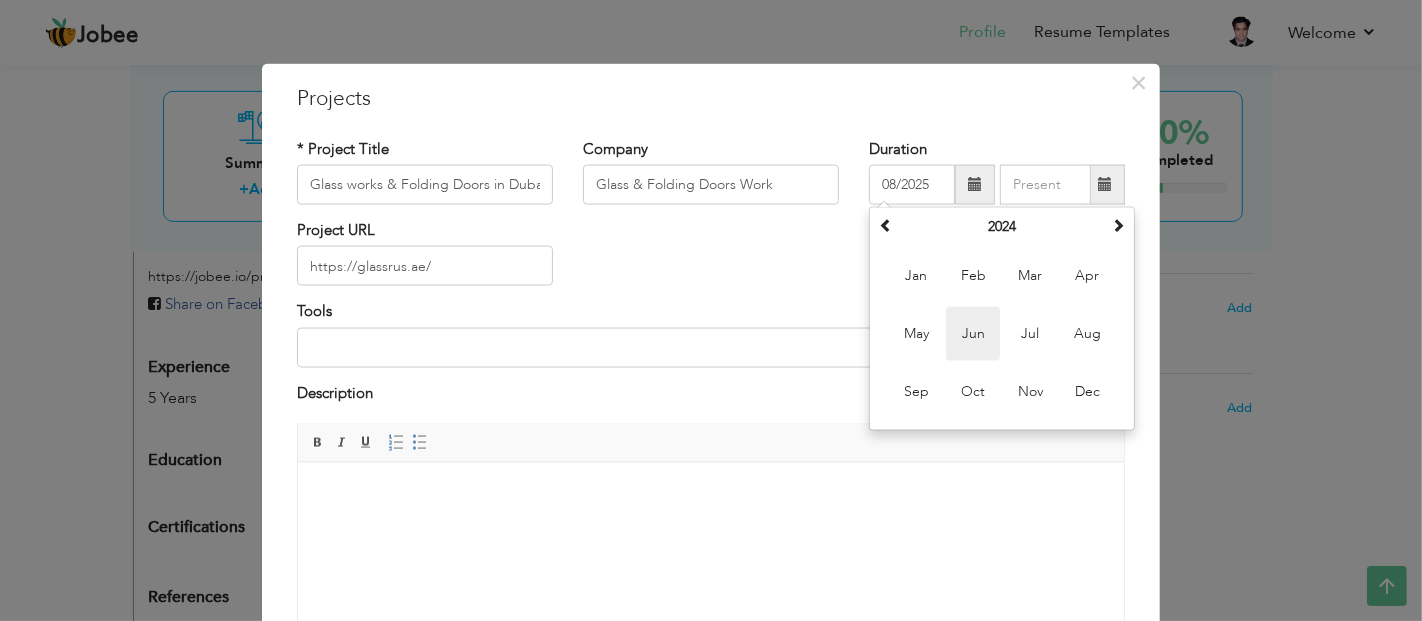 type on "06/2024" 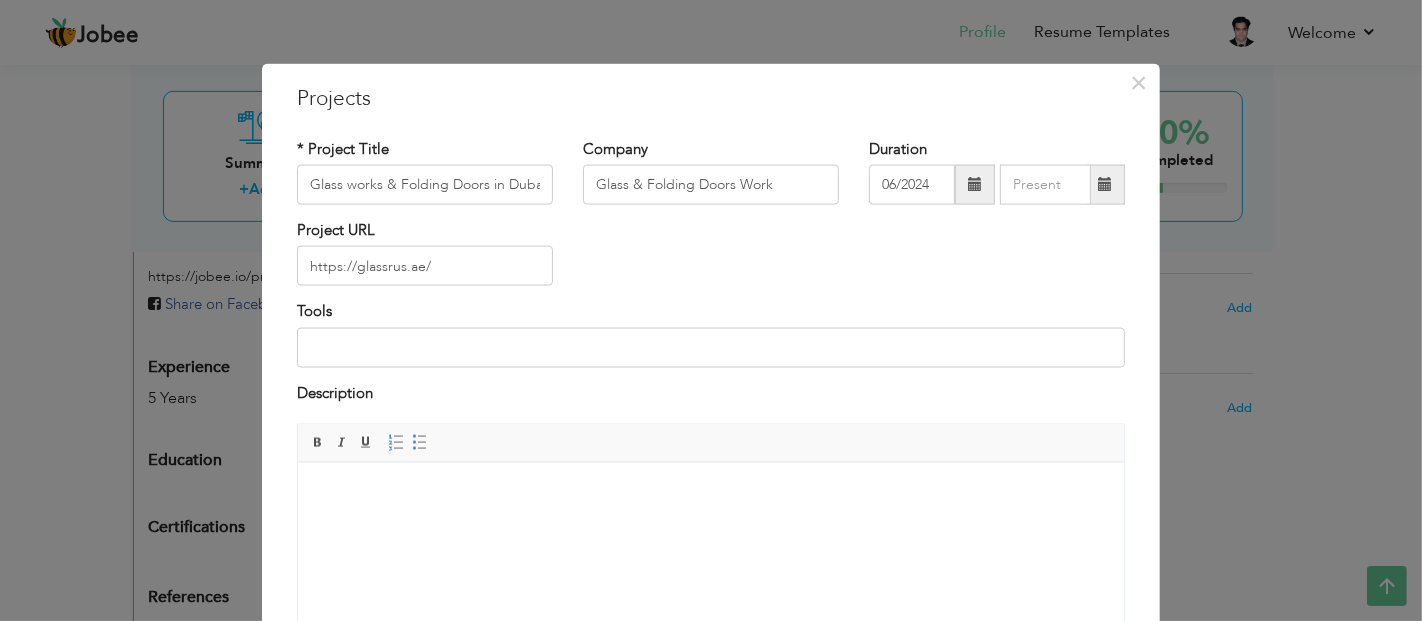 click at bounding box center [1105, 185] 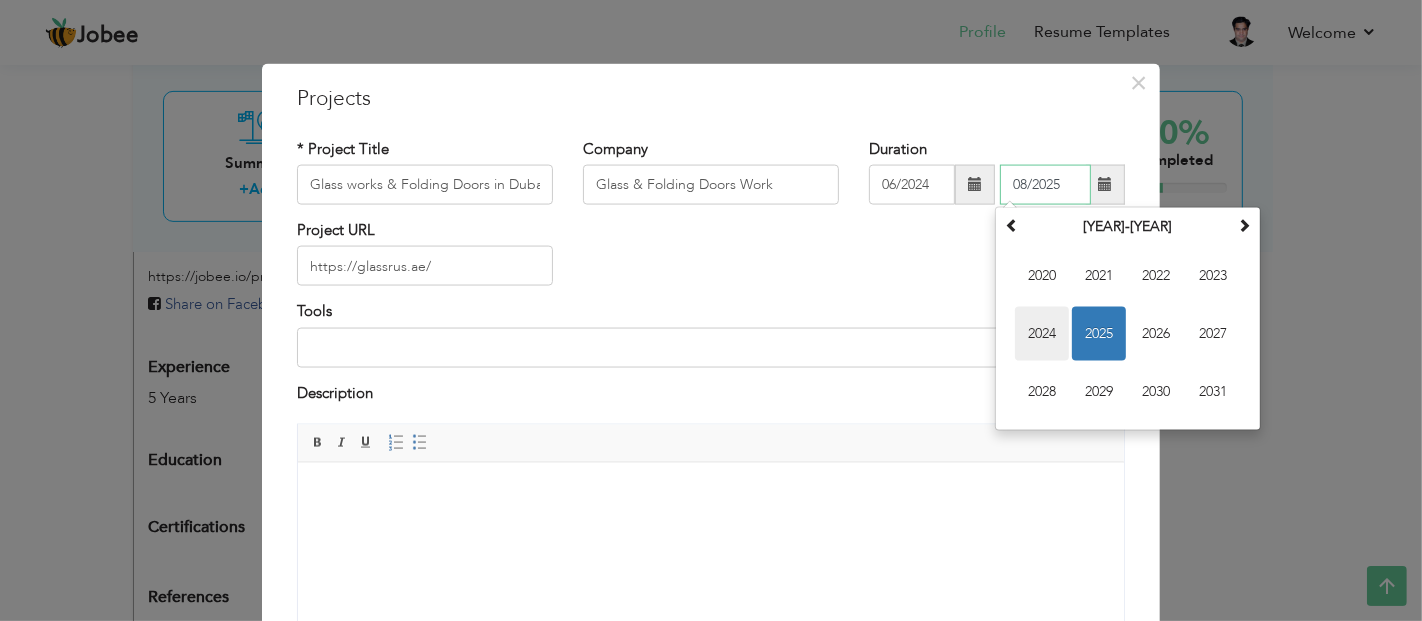 click on "2024" at bounding box center (1042, 334) 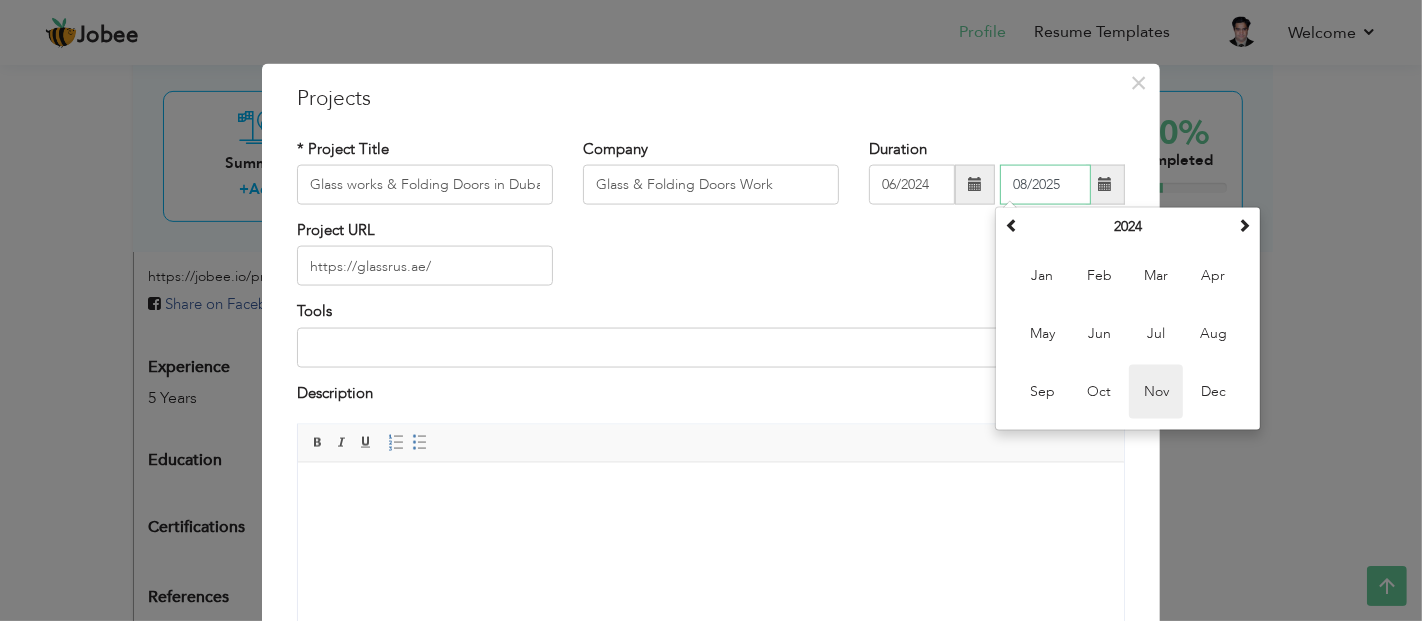 click on "Nov" at bounding box center [1156, 392] 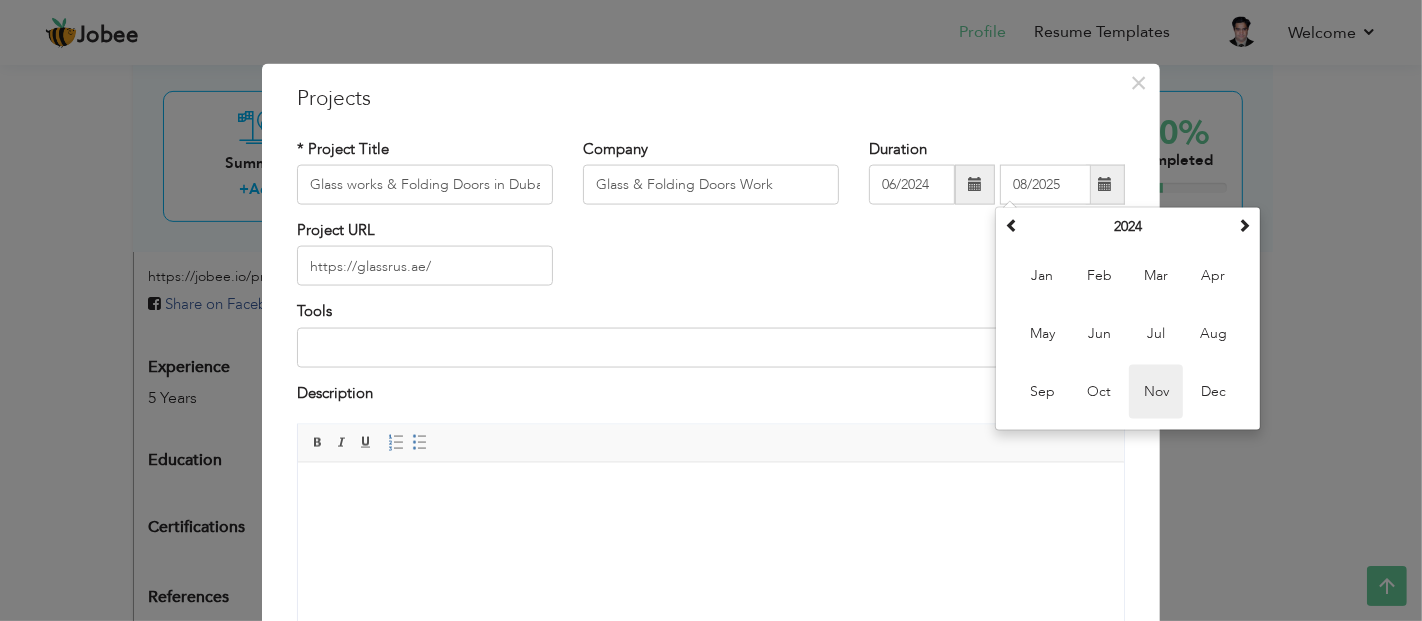 type on "11/2024" 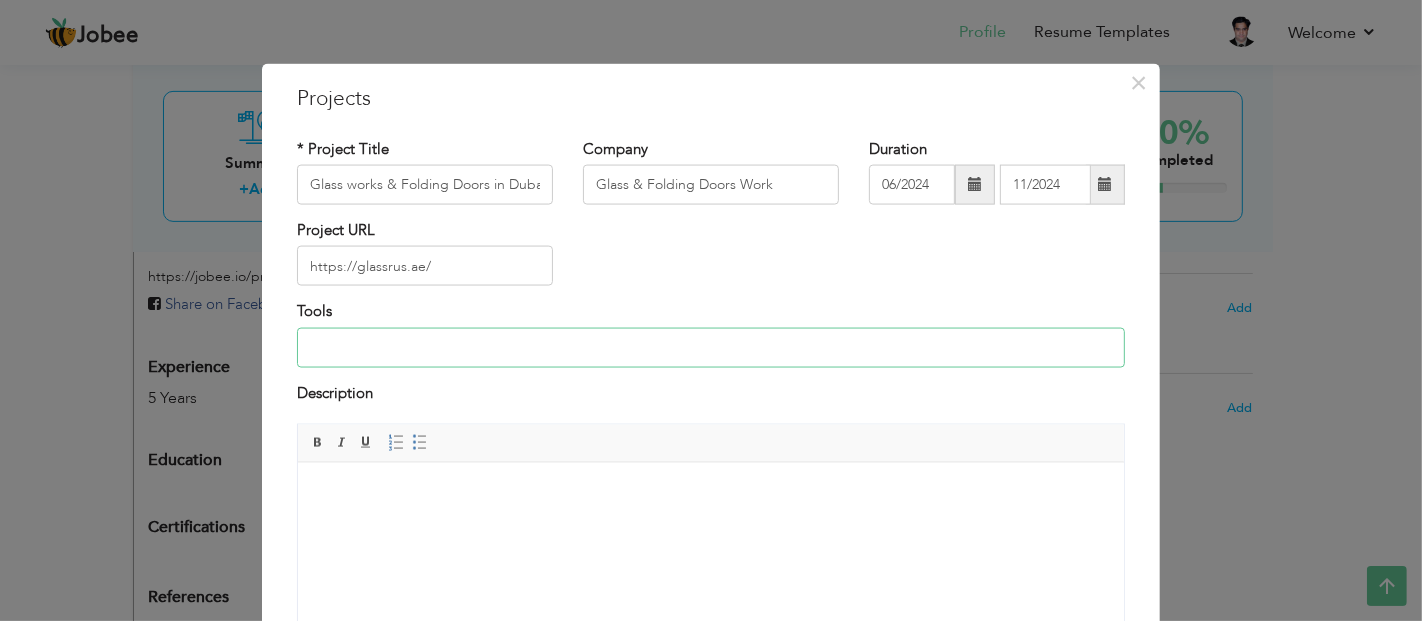 click at bounding box center [711, 347] 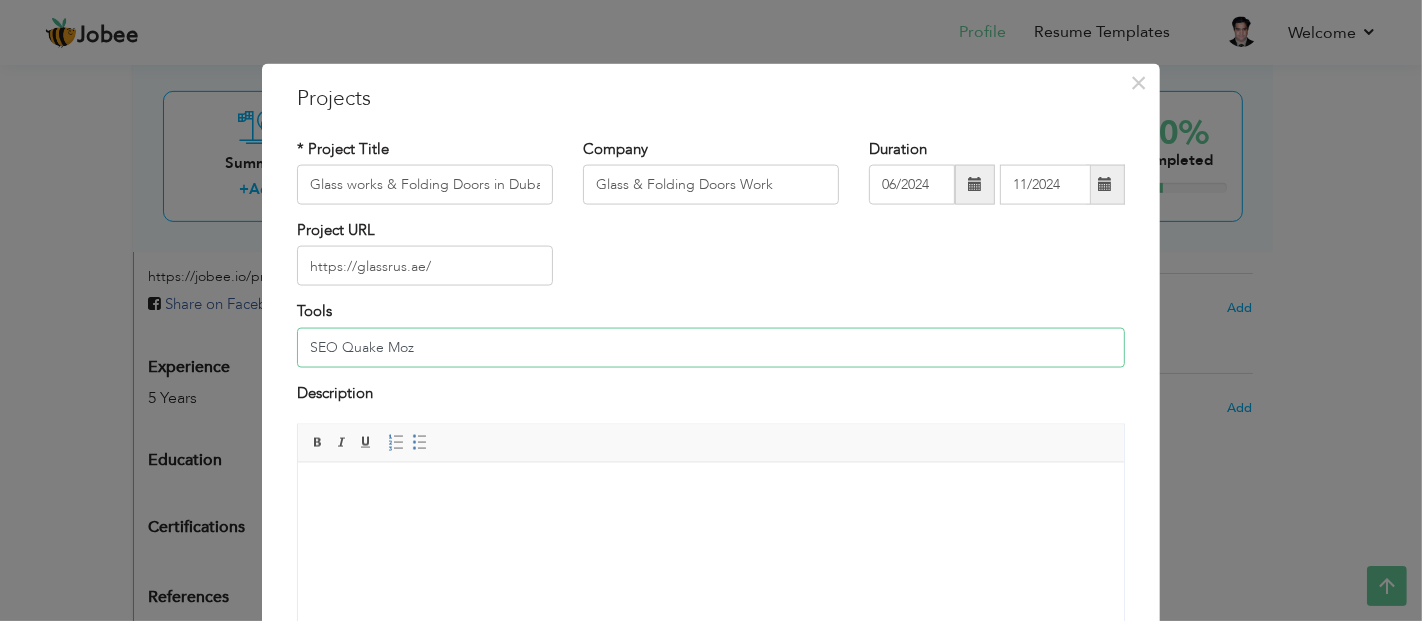 type on "SEO Quake Moz" 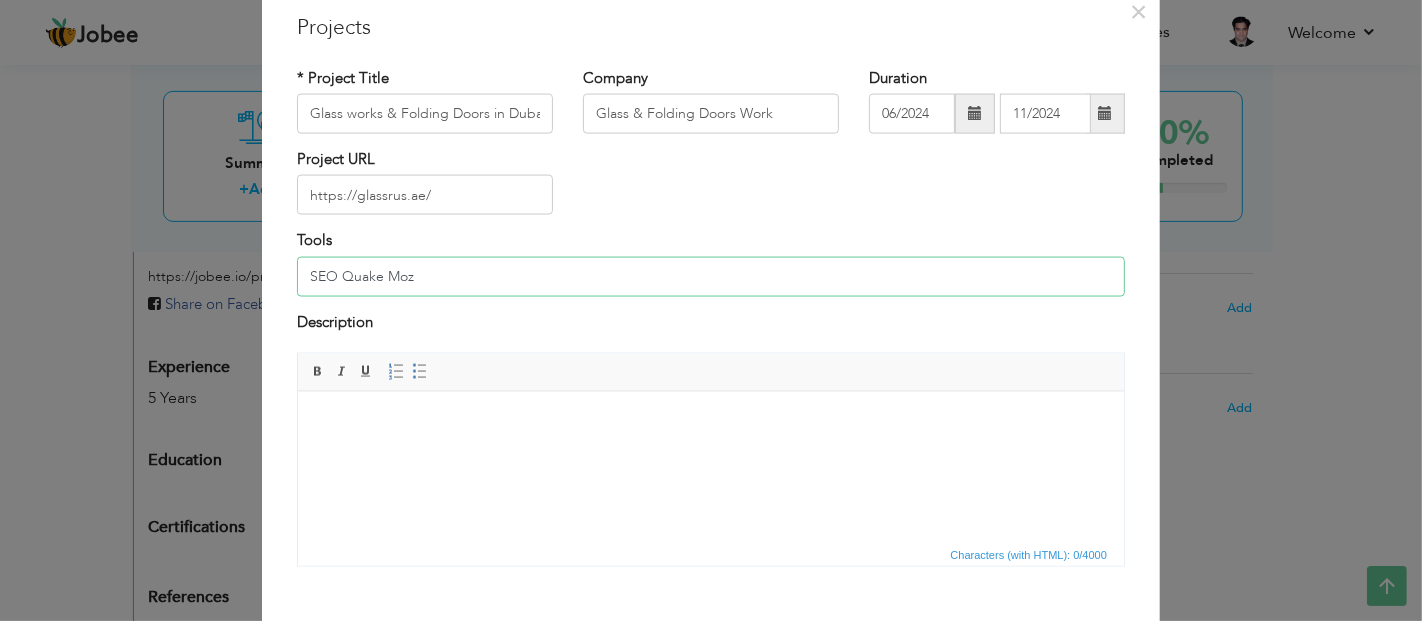 scroll, scrollTop: 111, scrollLeft: 0, axis: vertical 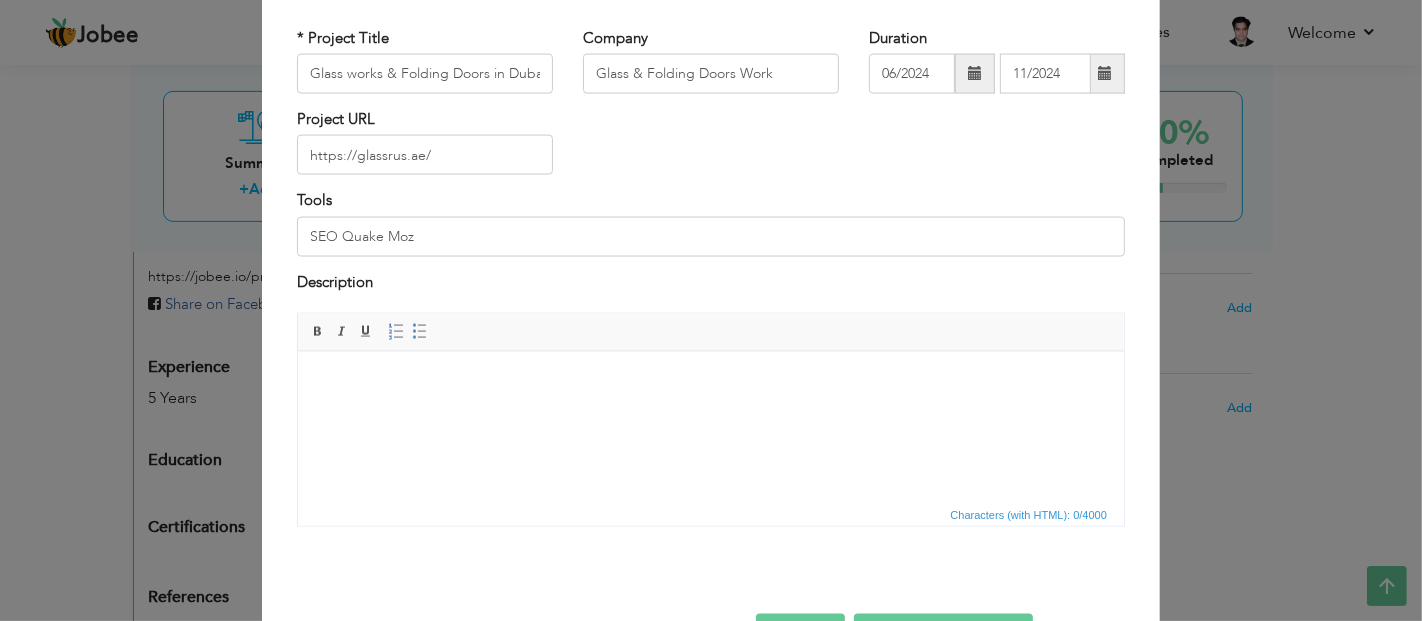 click at bounding box center (710, 381) 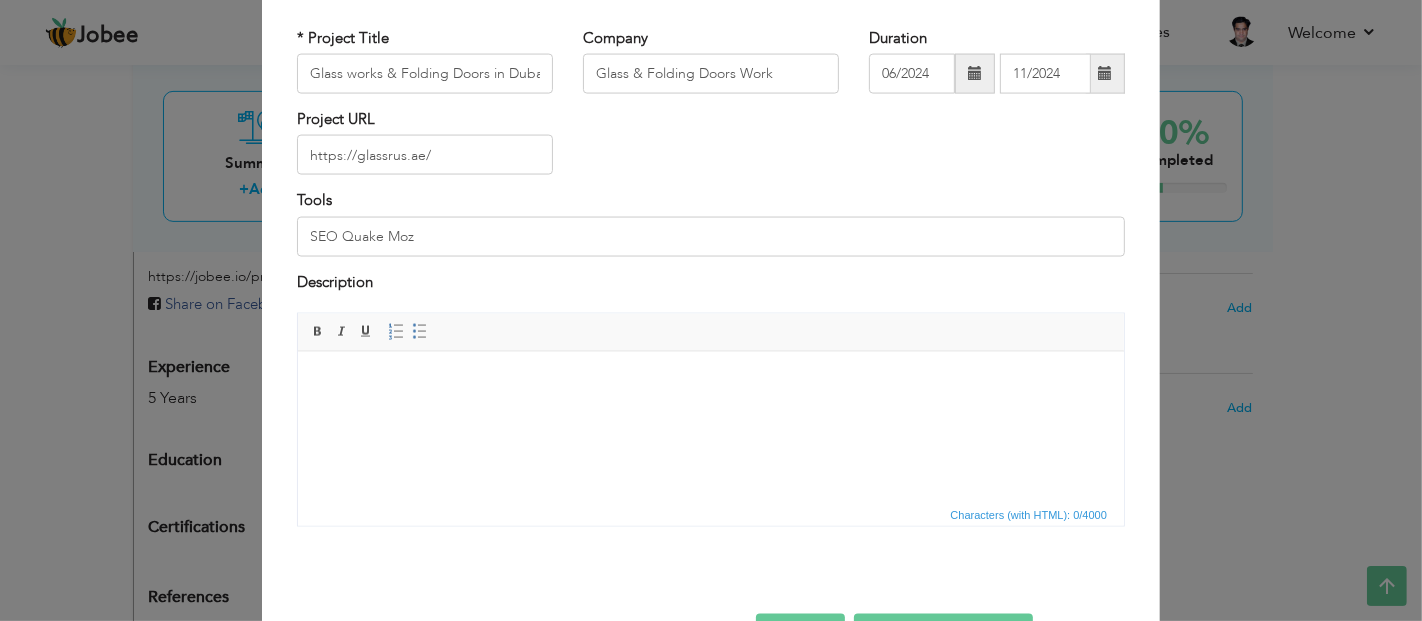 type 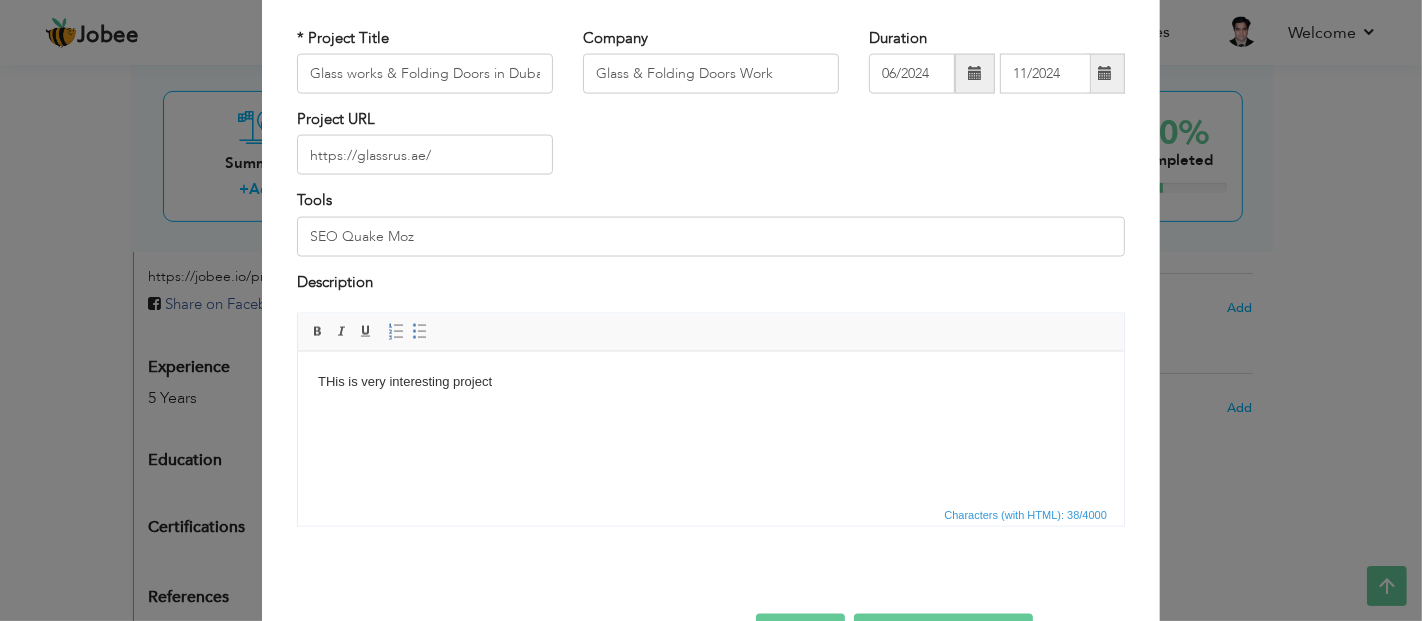 drag, startPoint x: 367, startPoint y: 371, endPoint x: 250, endPoint y: 372, distance: 117.00427 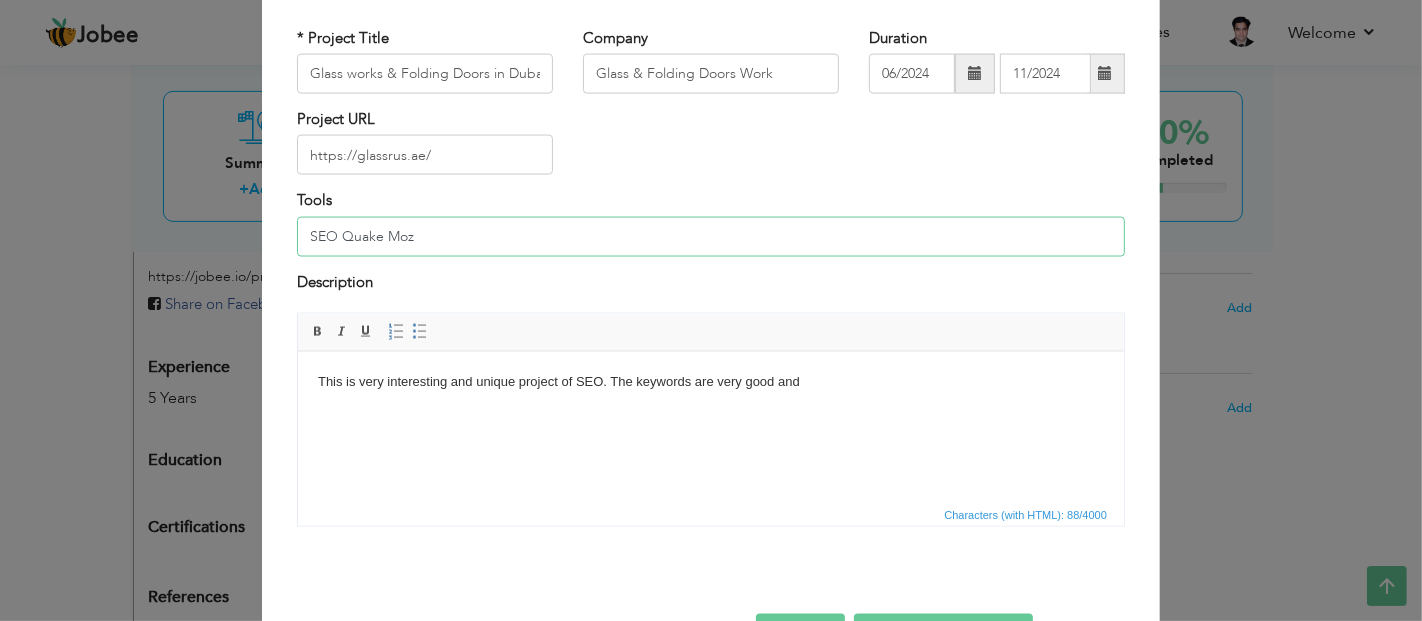 click on "SEO Quake Moz" at bounding box center [711, 236] 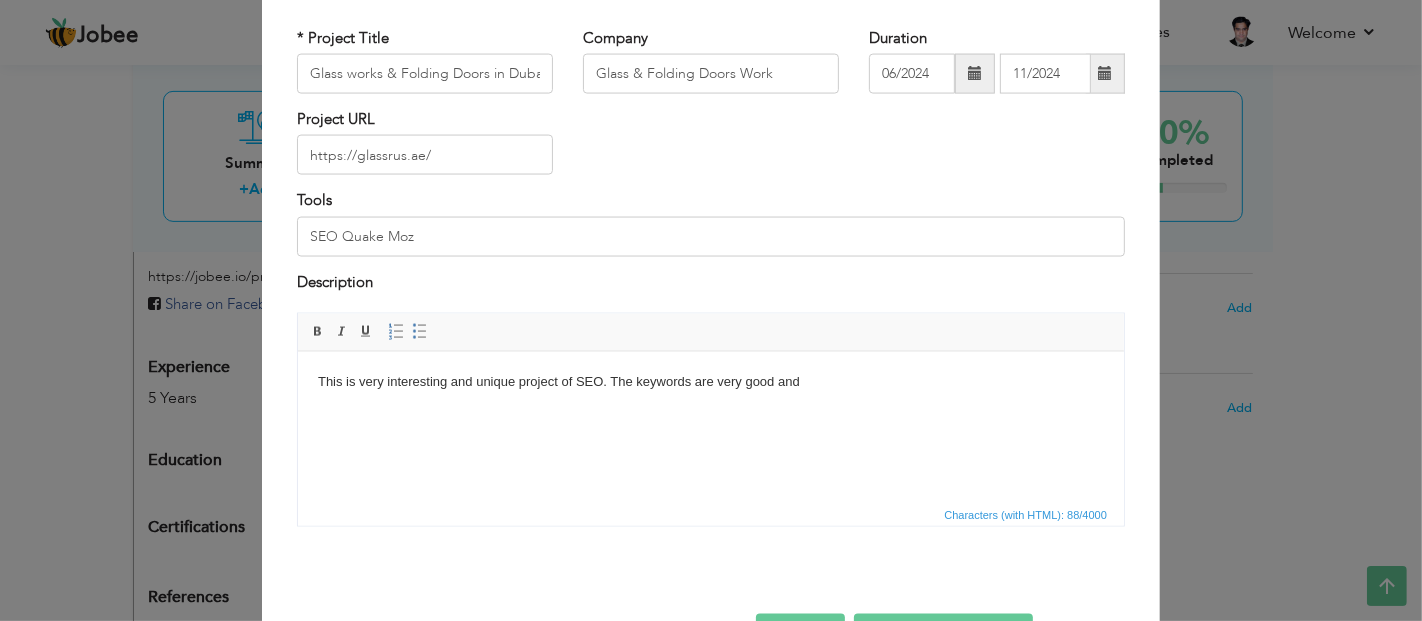 drag, startPoint x: 370, startPoint y: 469, endPoint x: 398, endPoint y: 466, distance: 28.160255 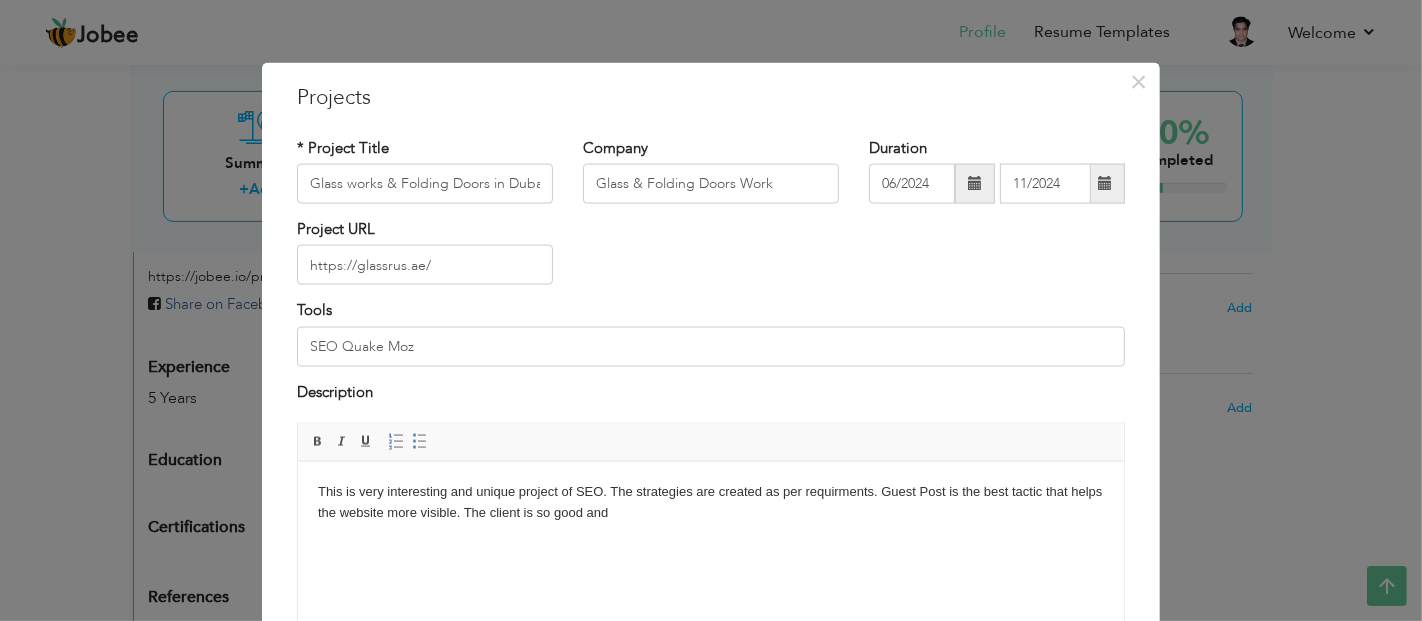 scroll, scrollTop: 0, scrollLeft: 0, axis: both 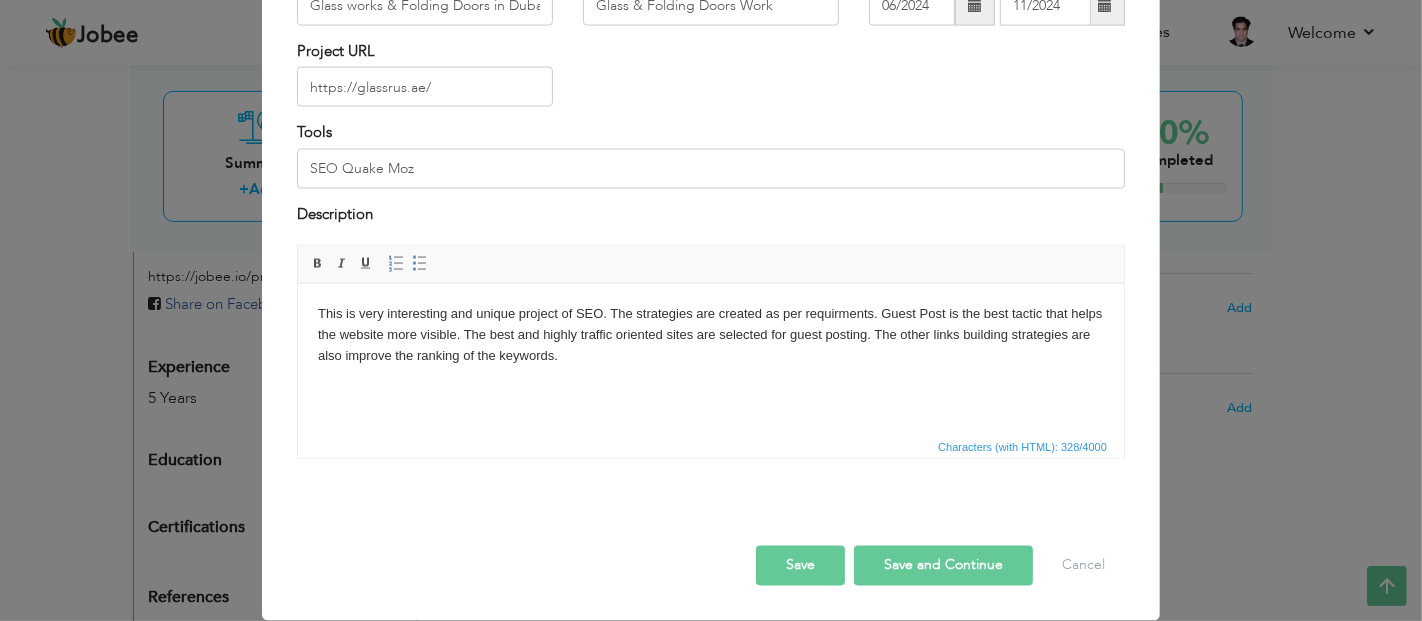 click on "Save" at bounding box center (800, 566) 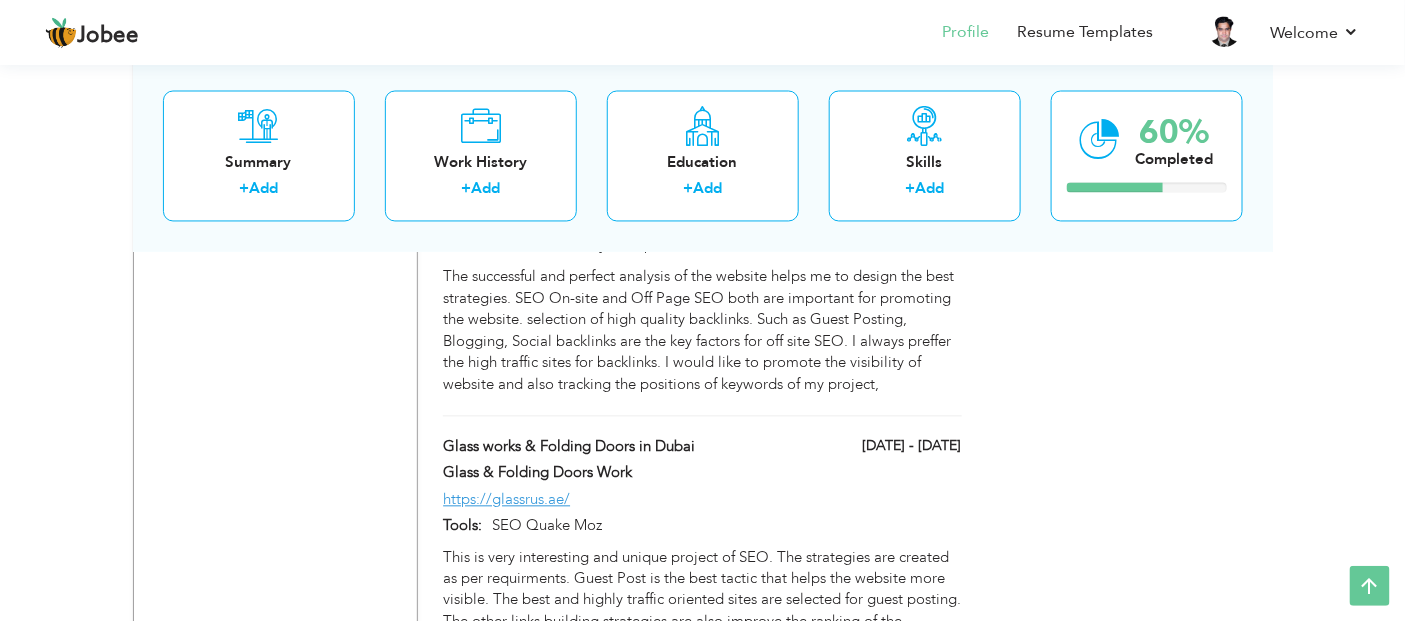scroll, scrollTop: 1255, scrollLeft: 0, axis: vertical 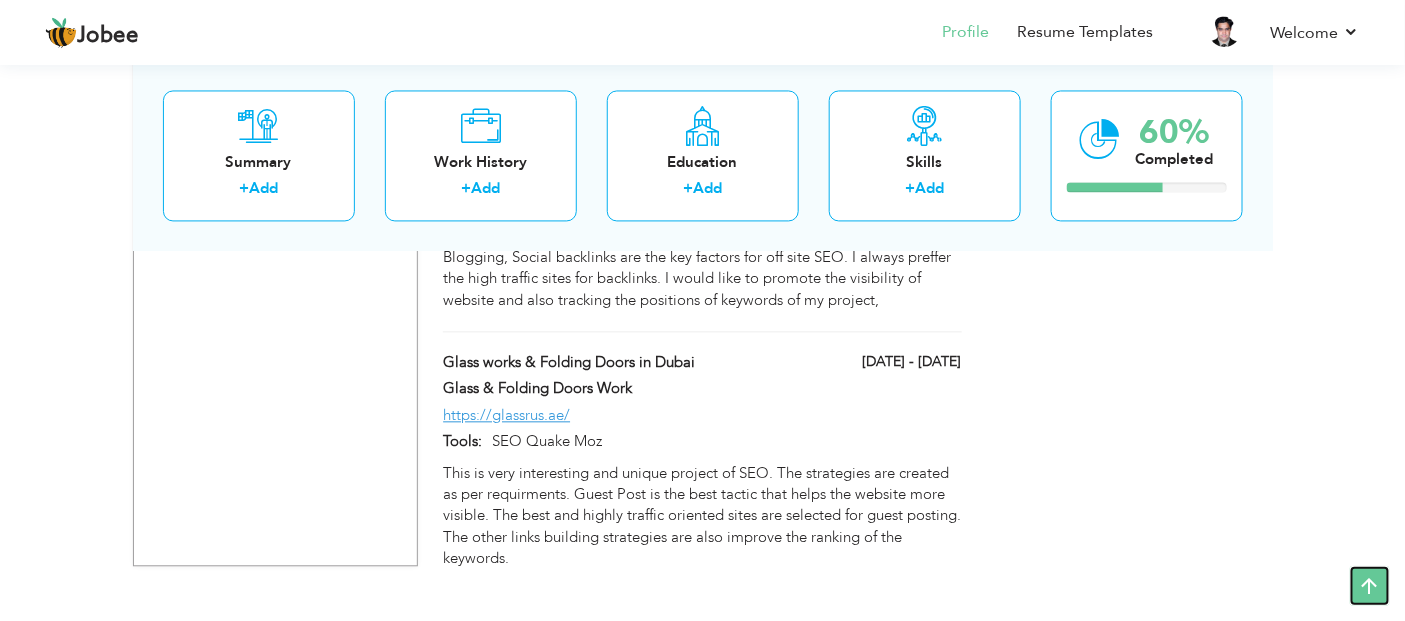 click at bounding box center (1370, 586) 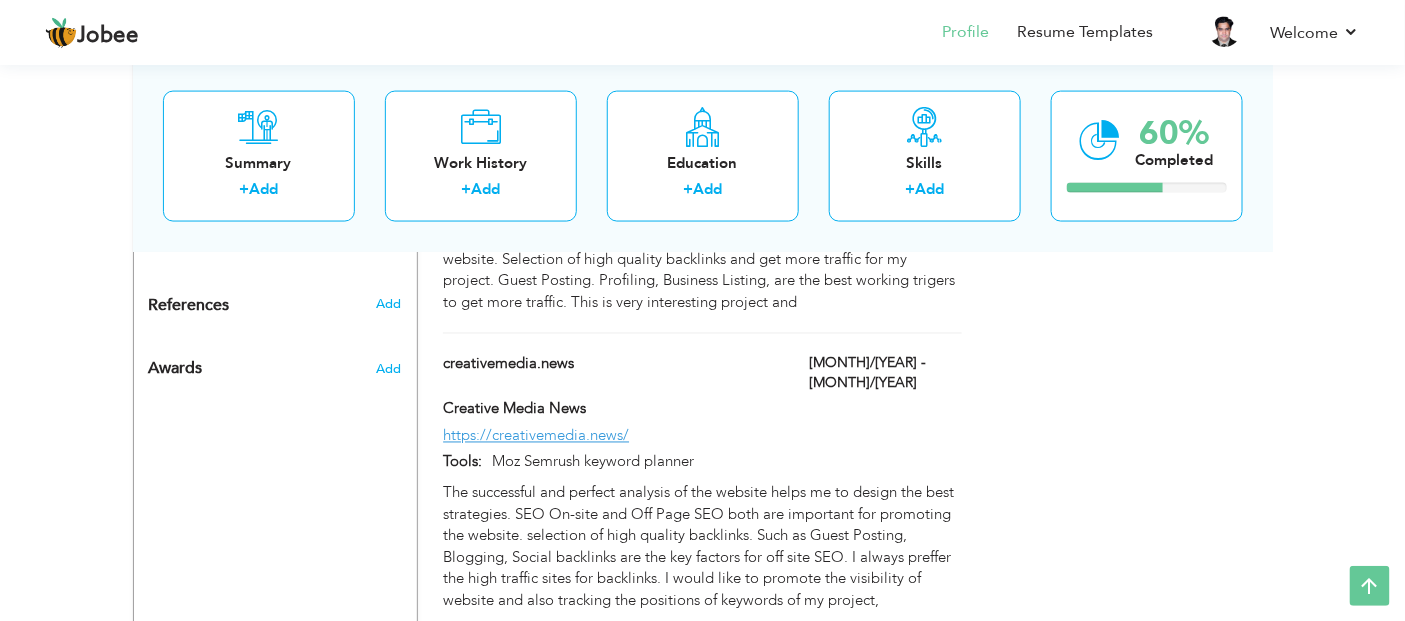 scroll, scrollTop: 922, scrollLeft: 0, axis: vertical 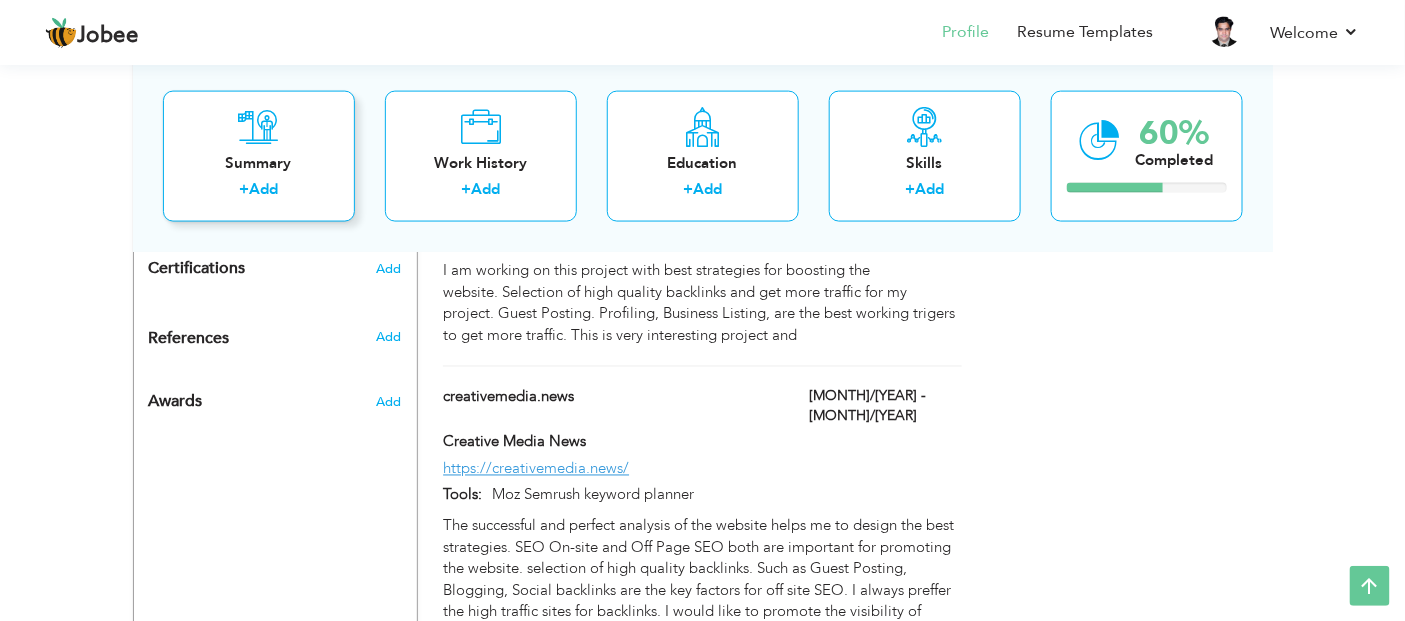 click on "Summary" at bounding box center [259, 162] 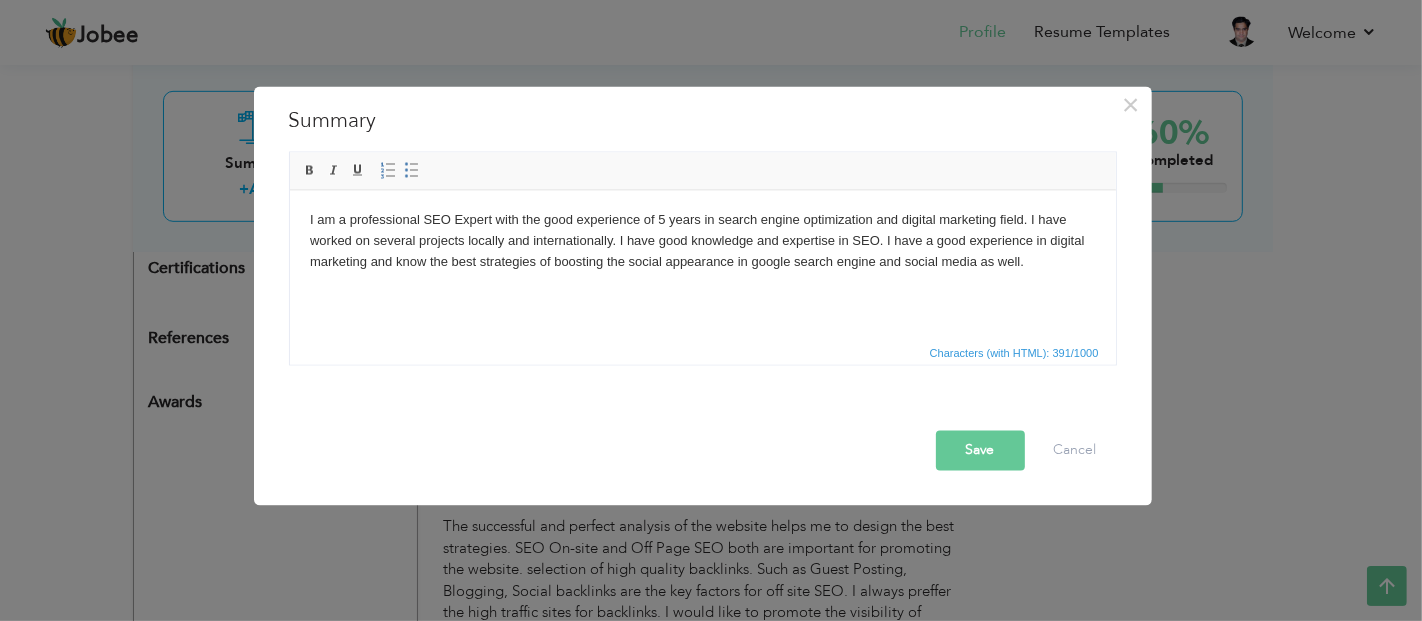 click on "Save" at bounding box center (980, 450) 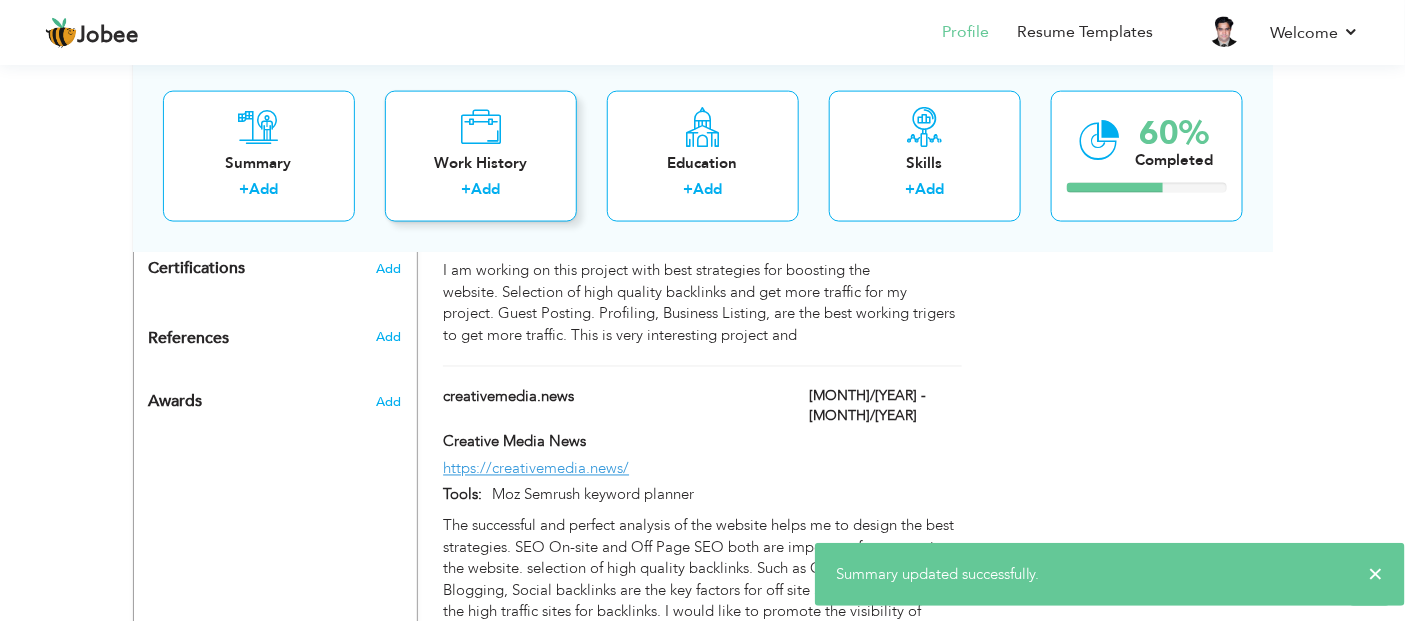 click on "Work History
+  Add" at bounding box center [481, 155] 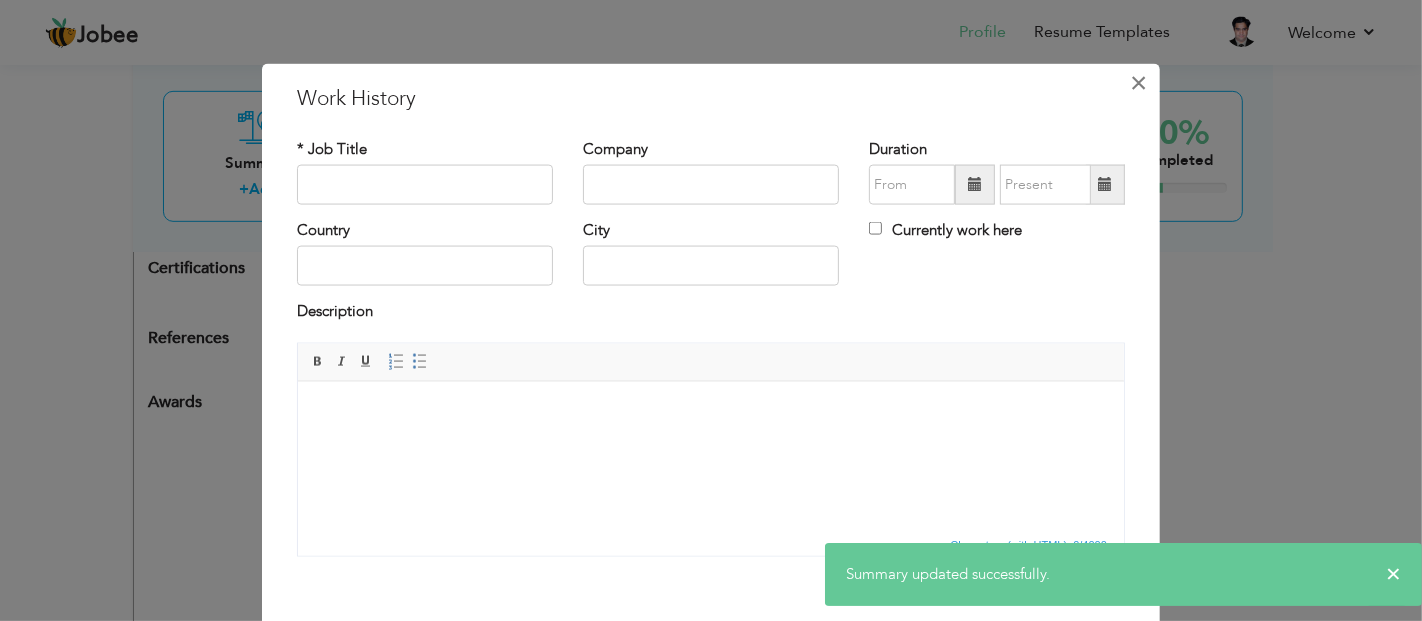 click on "×" at bounding box center [1139, 82] 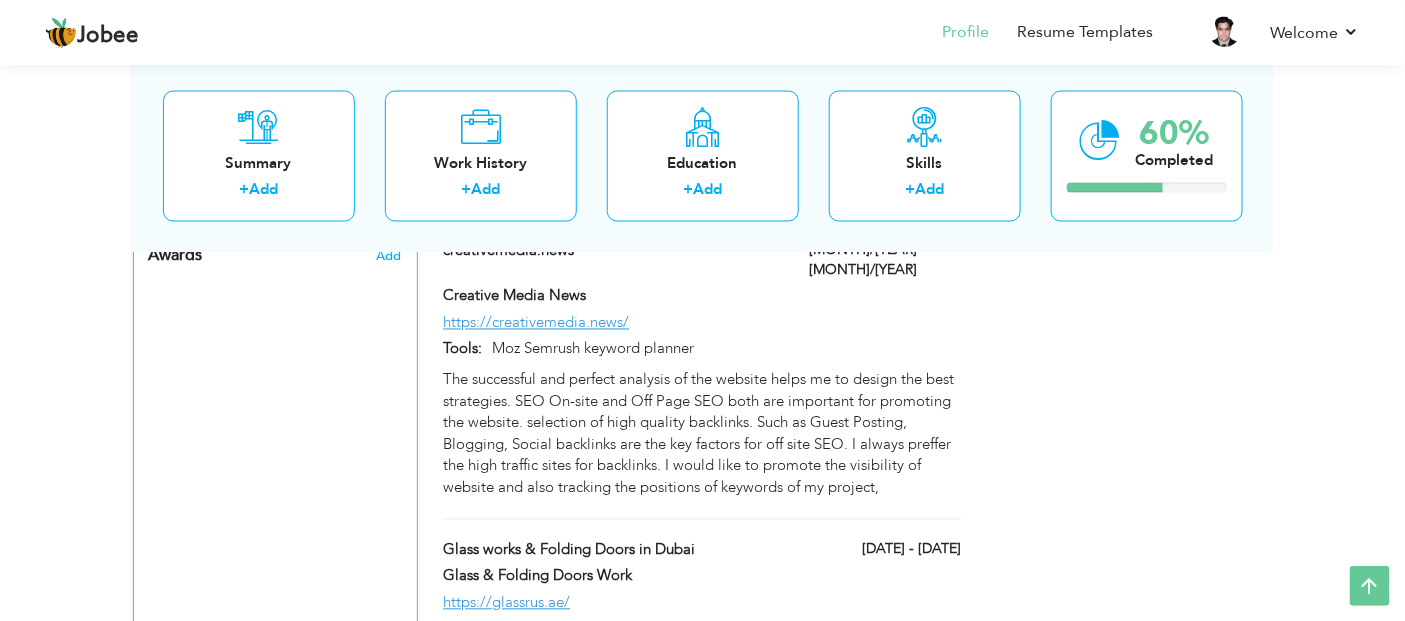 scroll, scrollTop: 811, scrollLeft: 0, axis: vertical 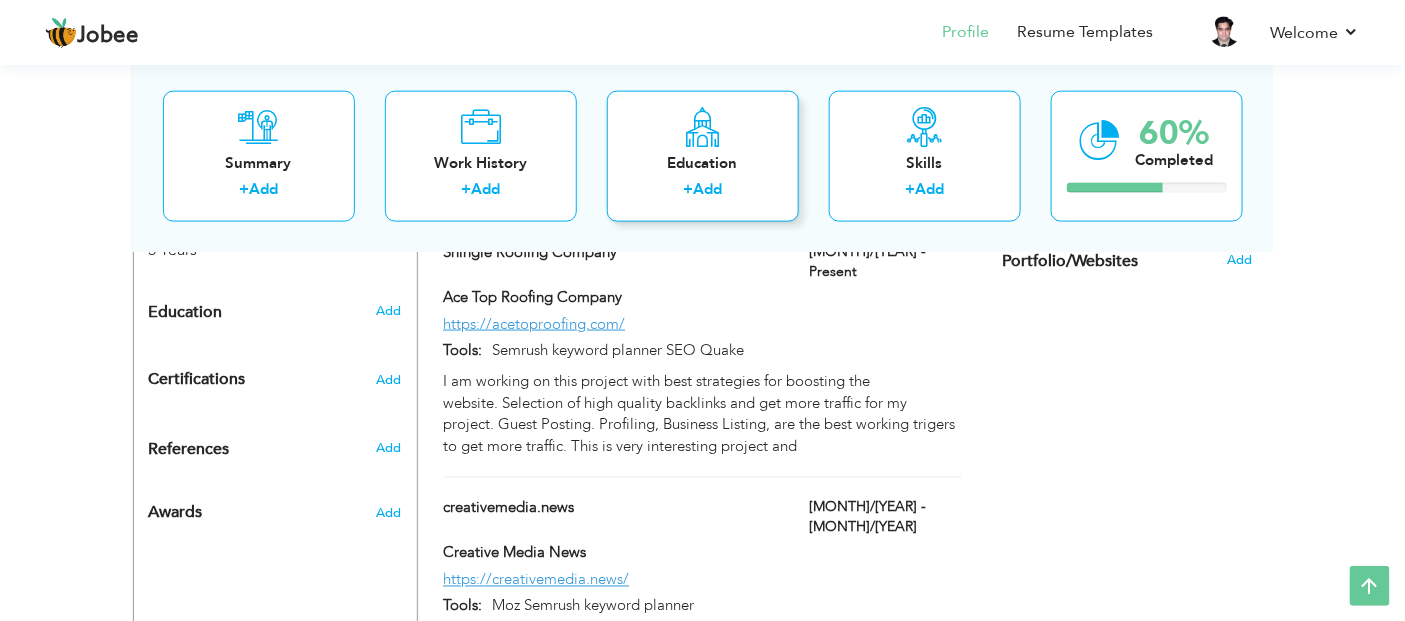 click at bounding box center [702, 126] 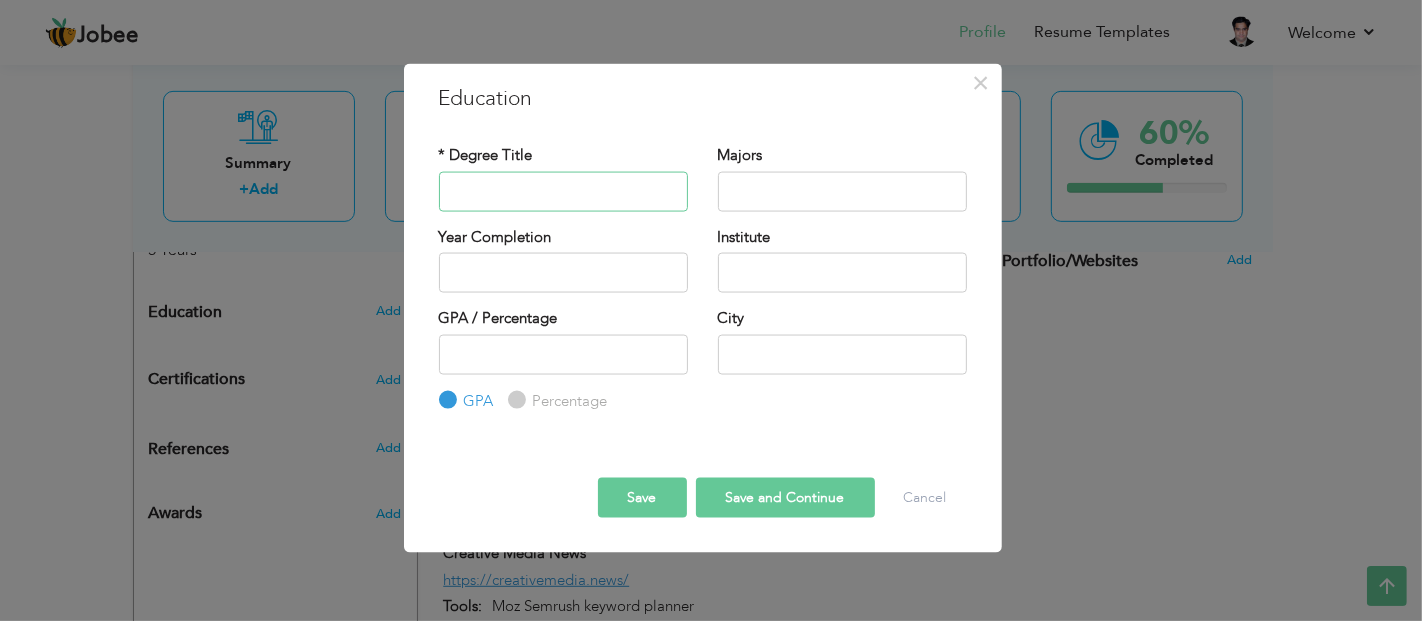 click at bounding box center [563, 191] 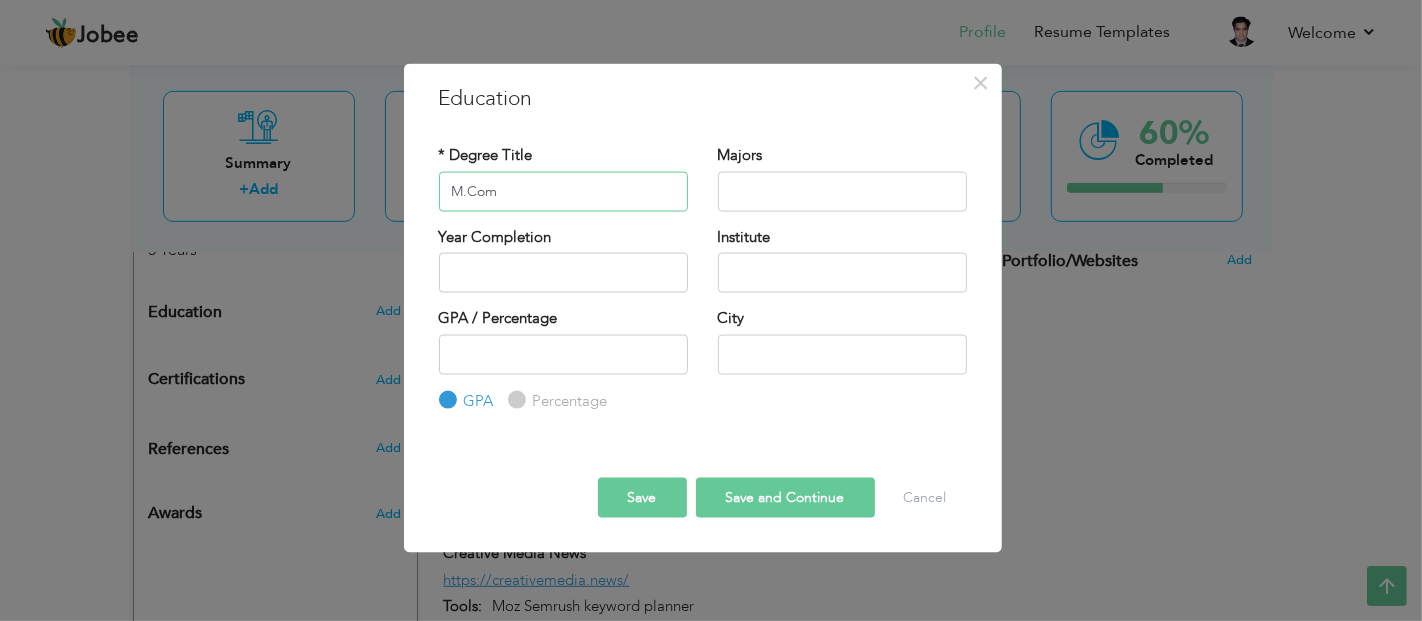 type on "M.Com" 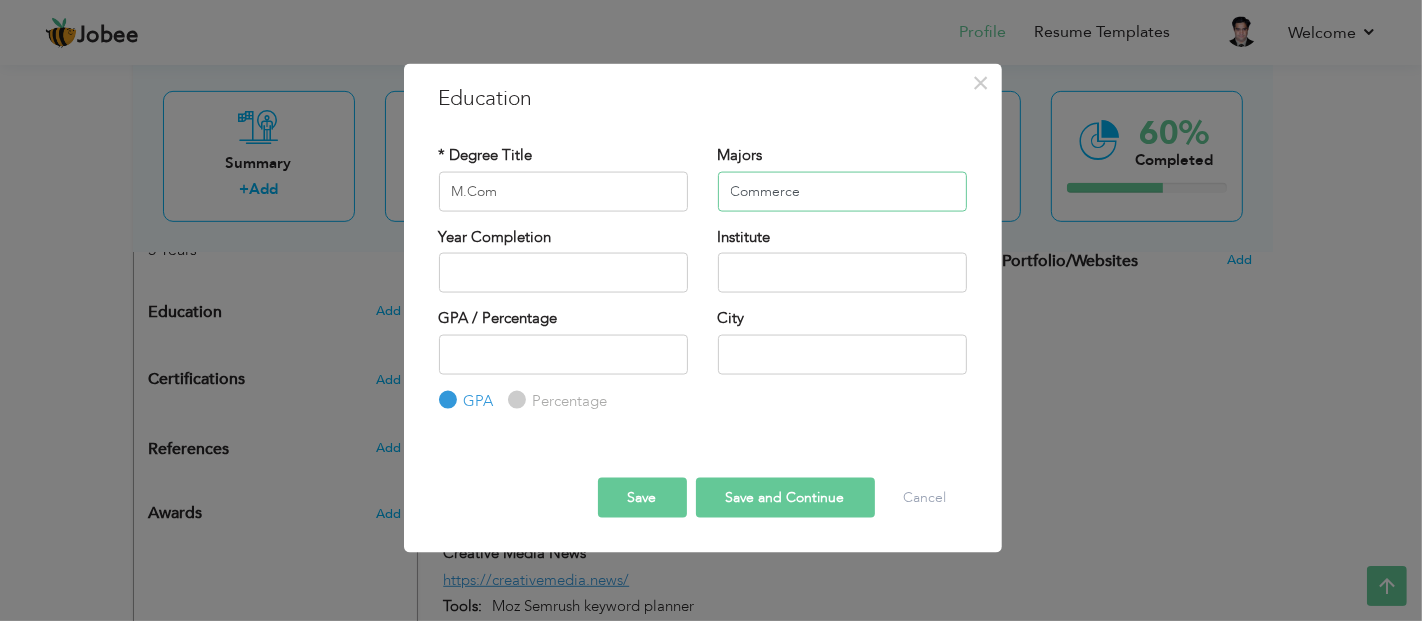 type on "Commerce" 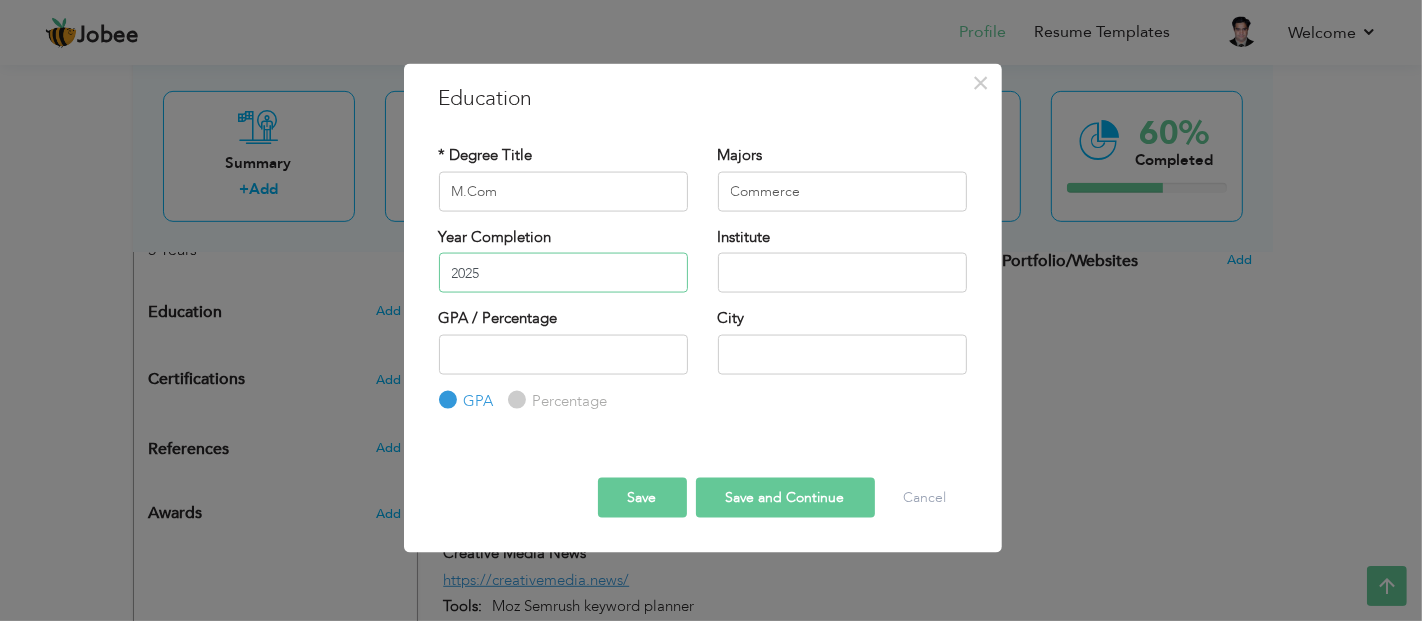 click on "2025" at bounding box center (563, 273) 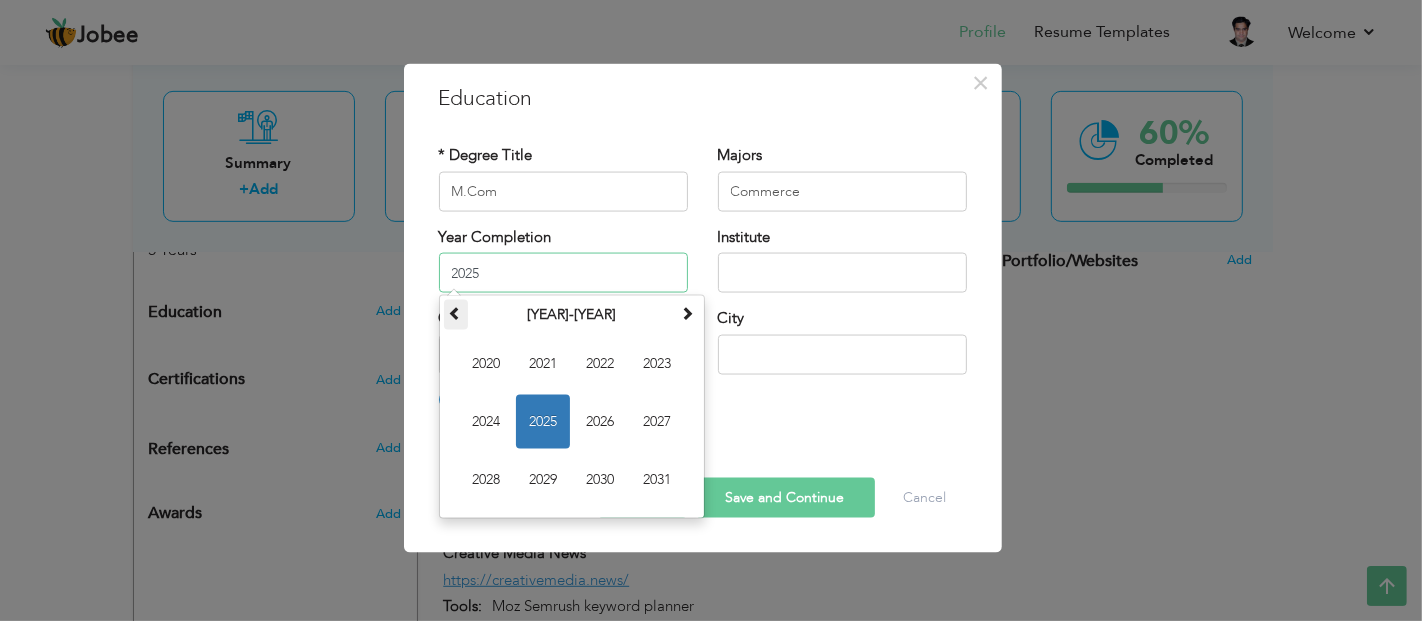 click at bounding box center (456, 313) 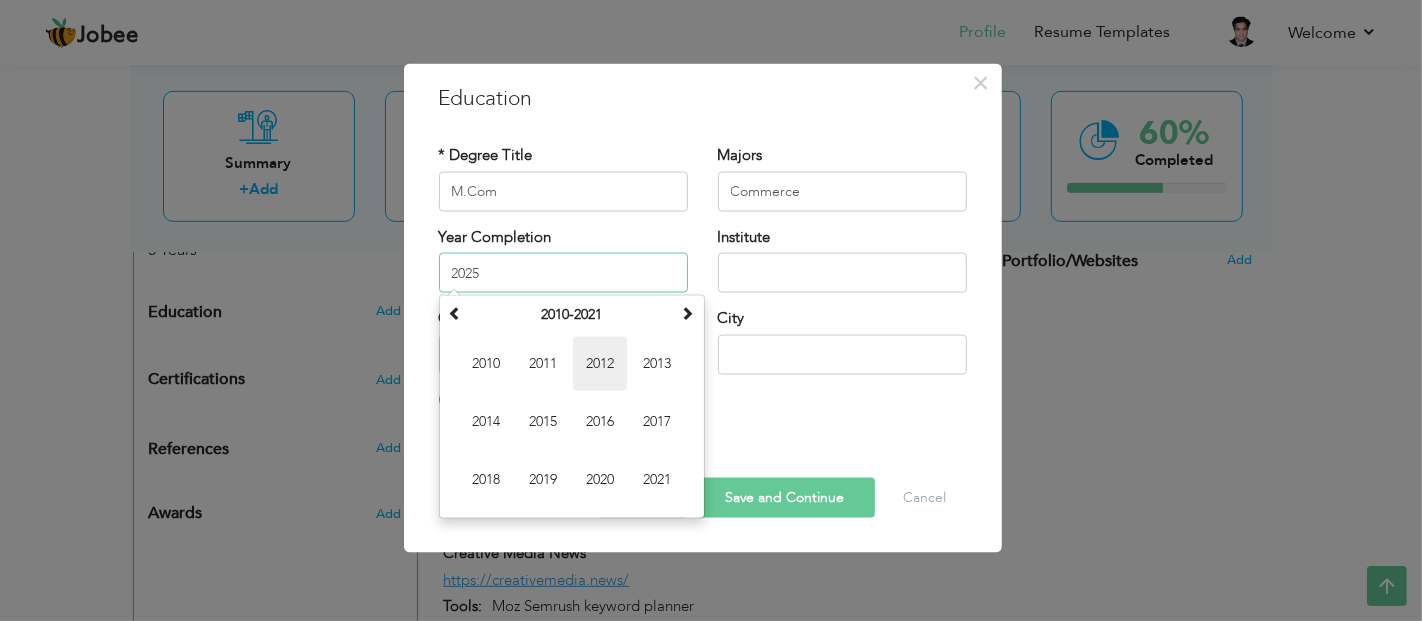 click on "2012" at bounding box center [600, 364] 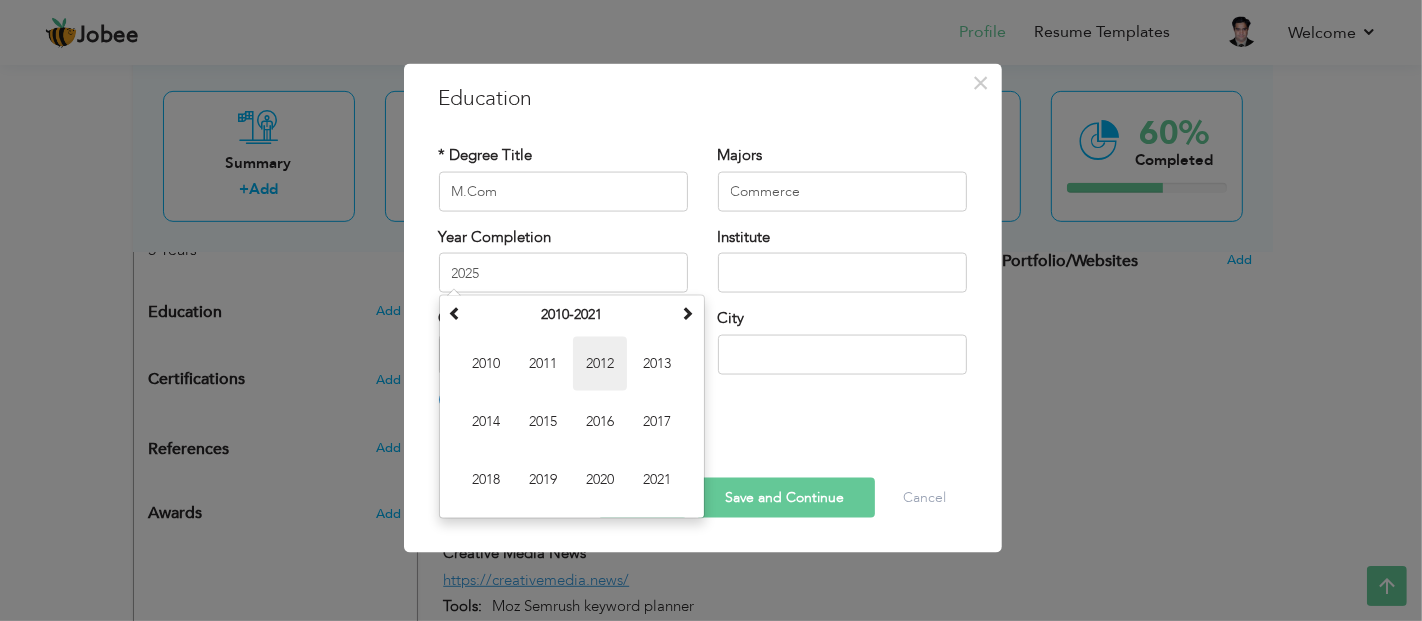 type on "2012" 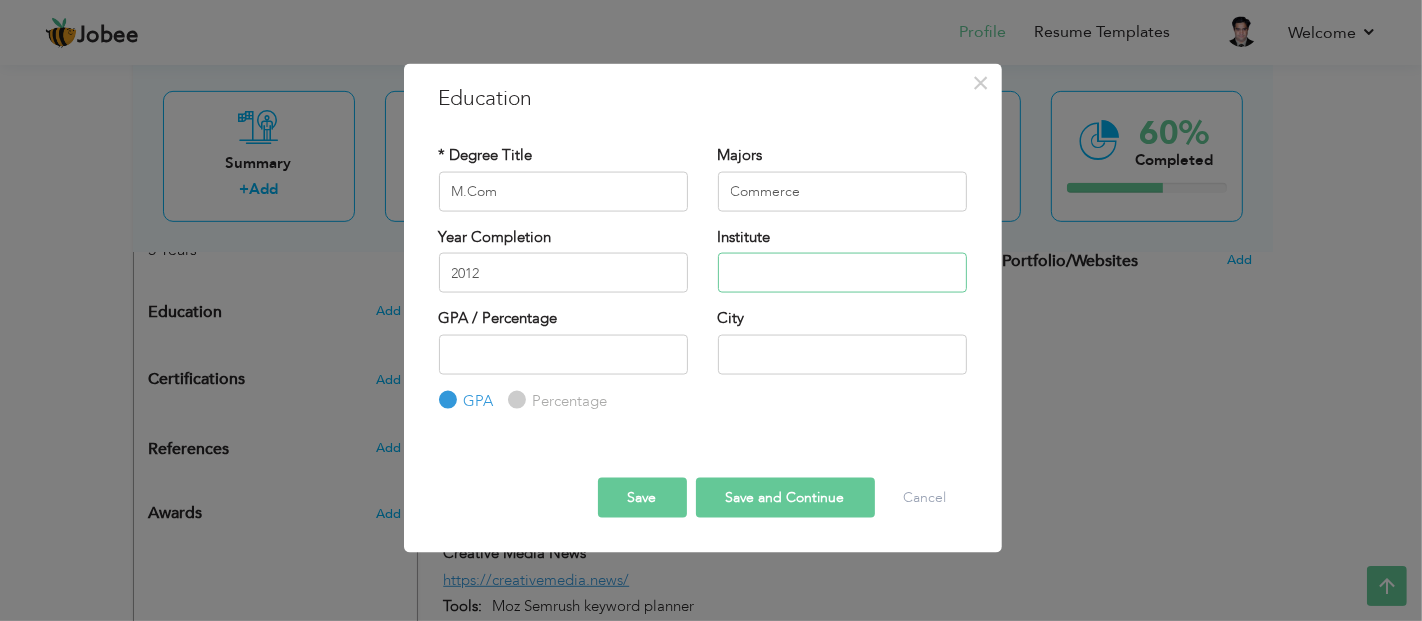 click at bounding box center [842, 273] 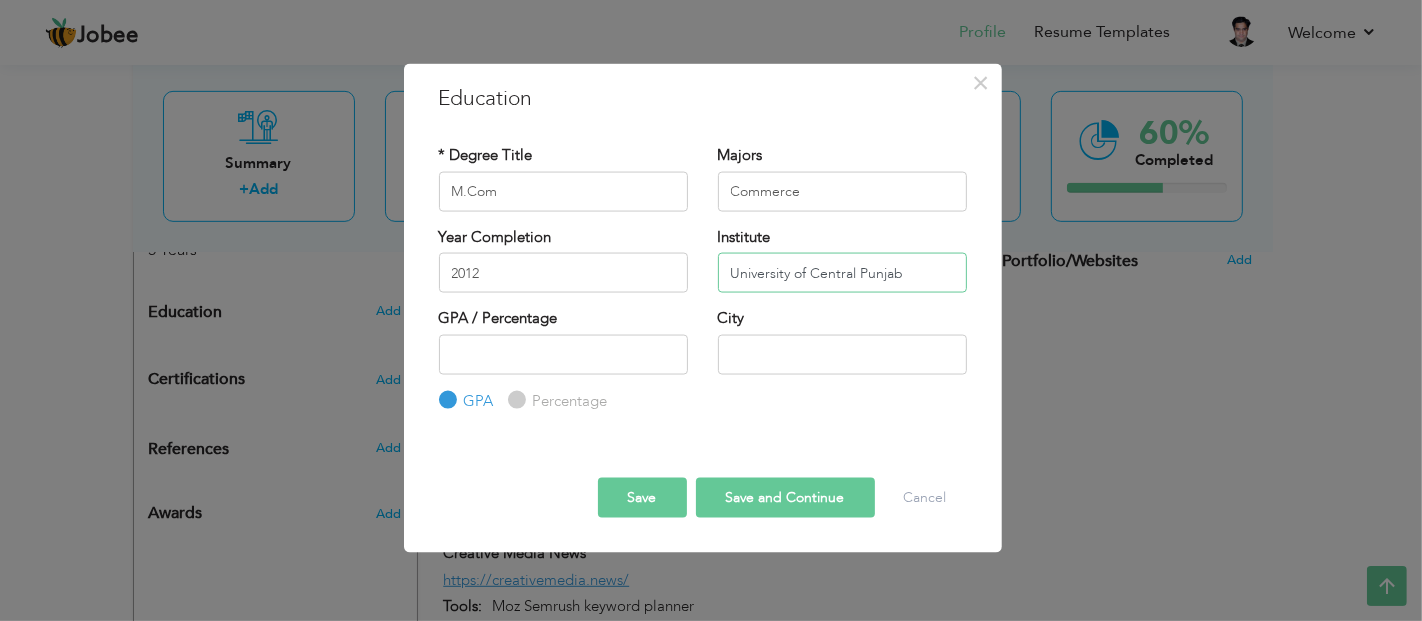 type on "University of Central Punjab" 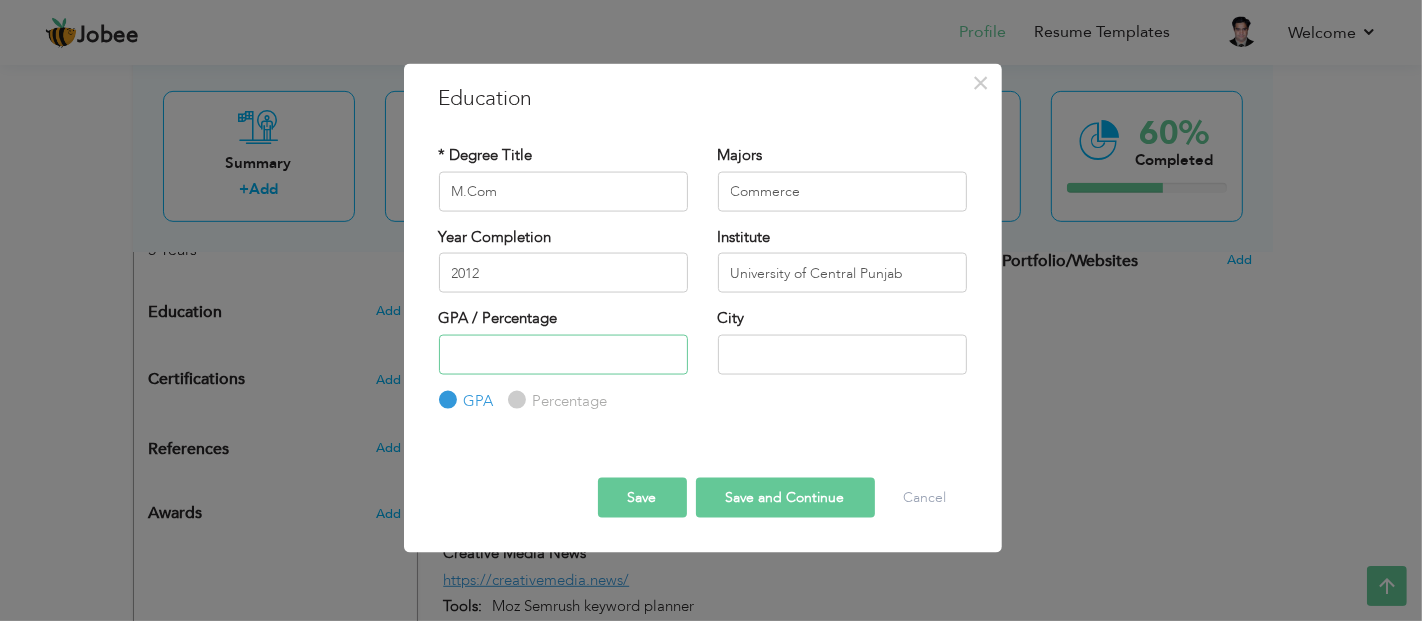 click at bounding box center (563, 354) 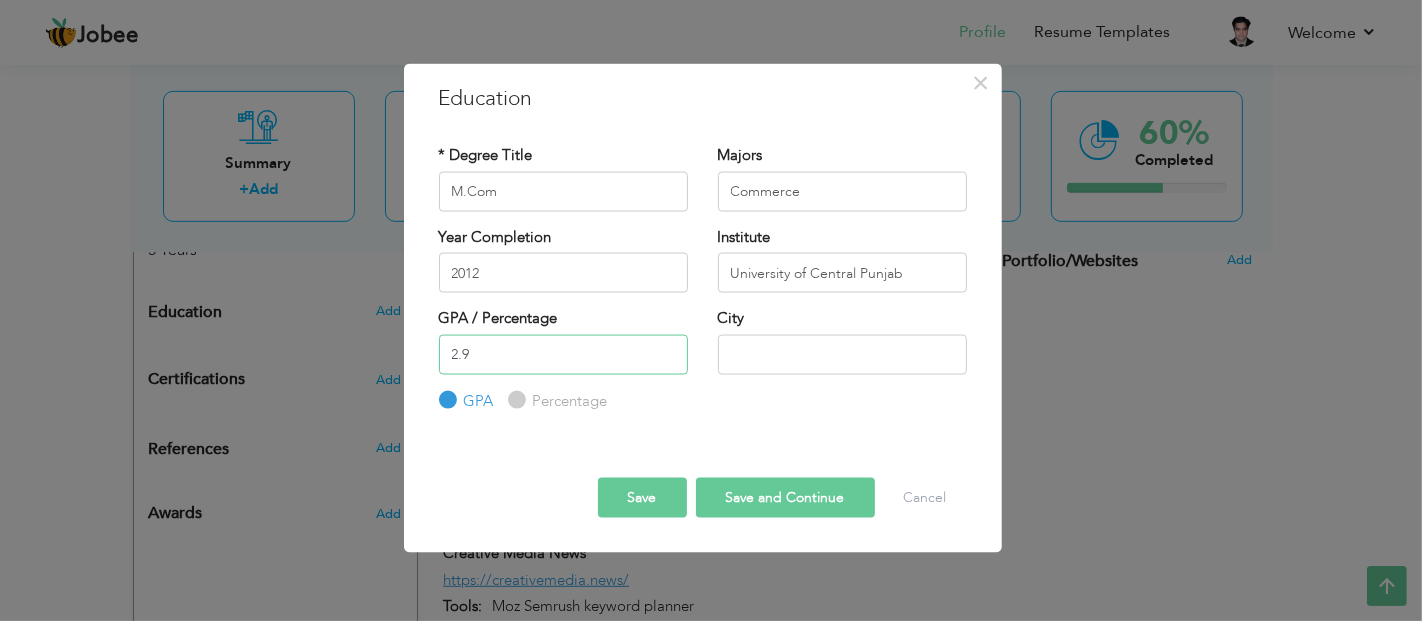 type on "2.9" 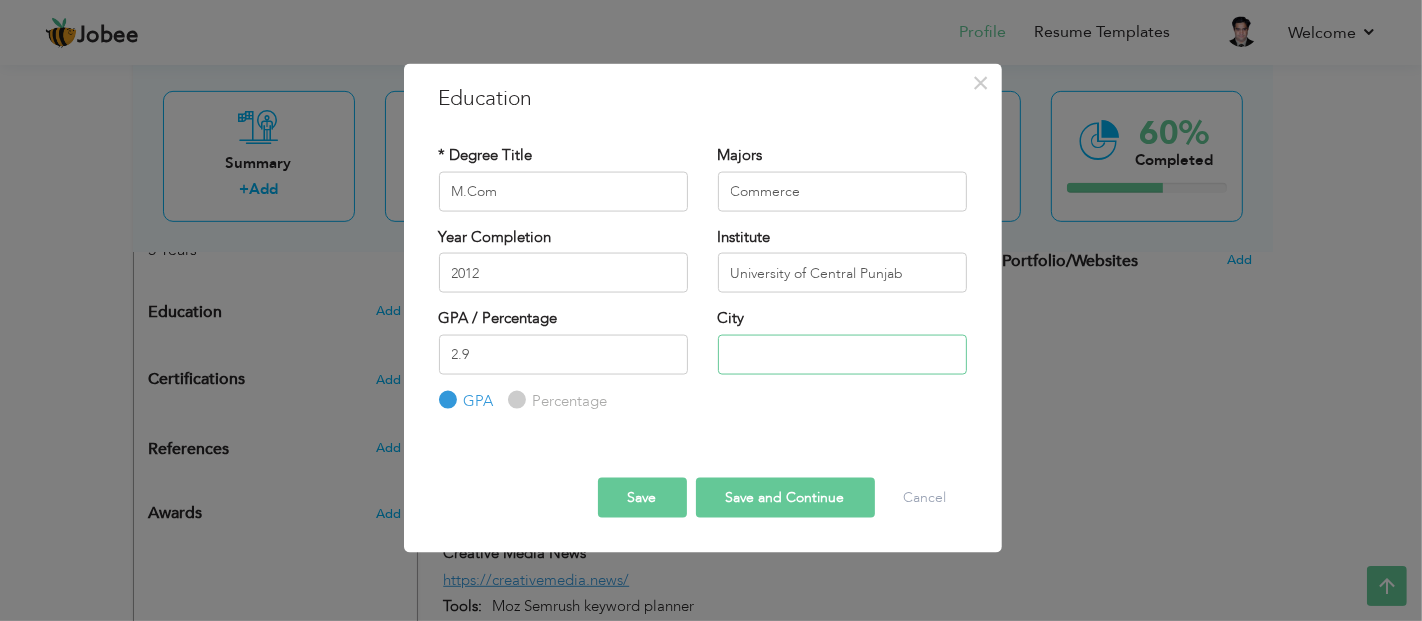 click at bounding box center [842, 354] 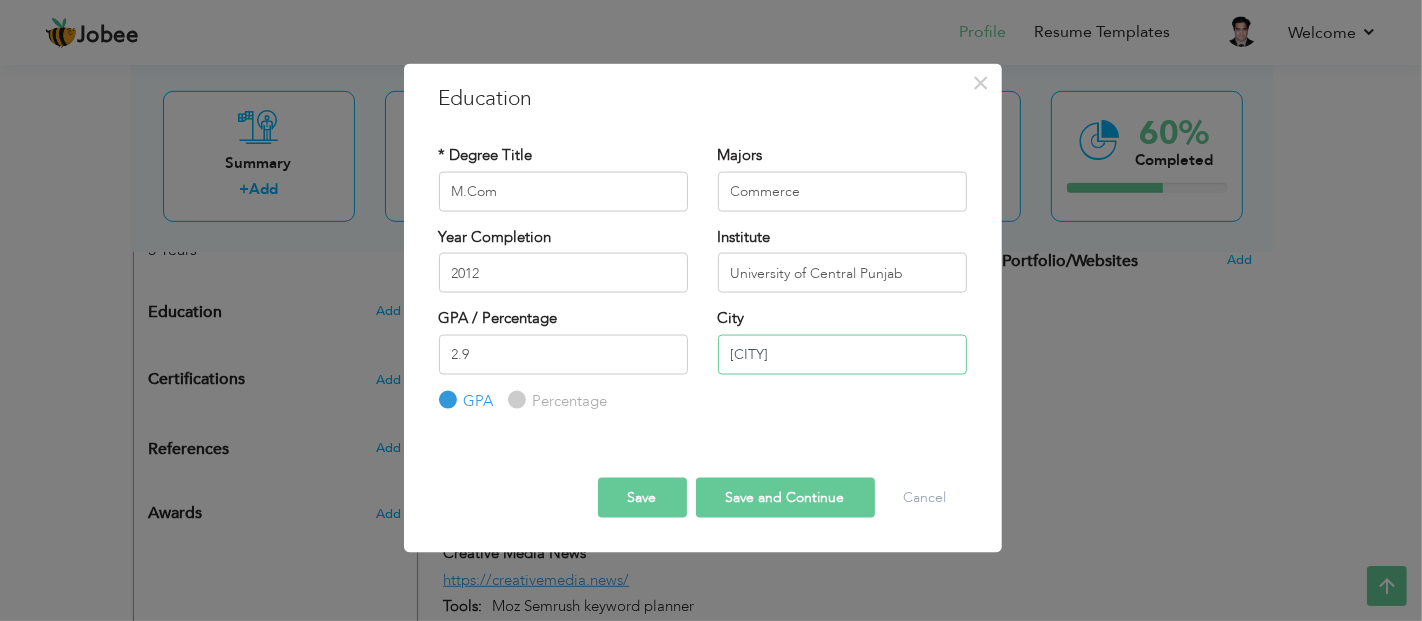 type on "[CITY]" 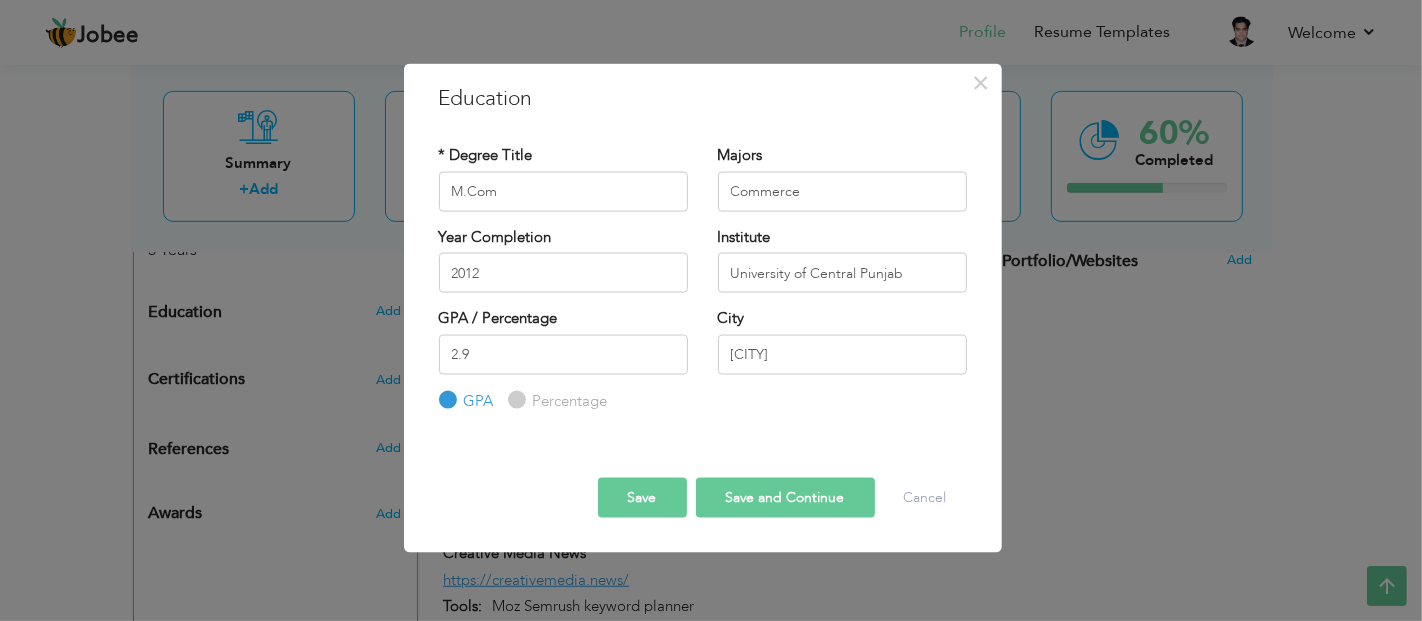 click on "Save" at bounding box center (642, 498) 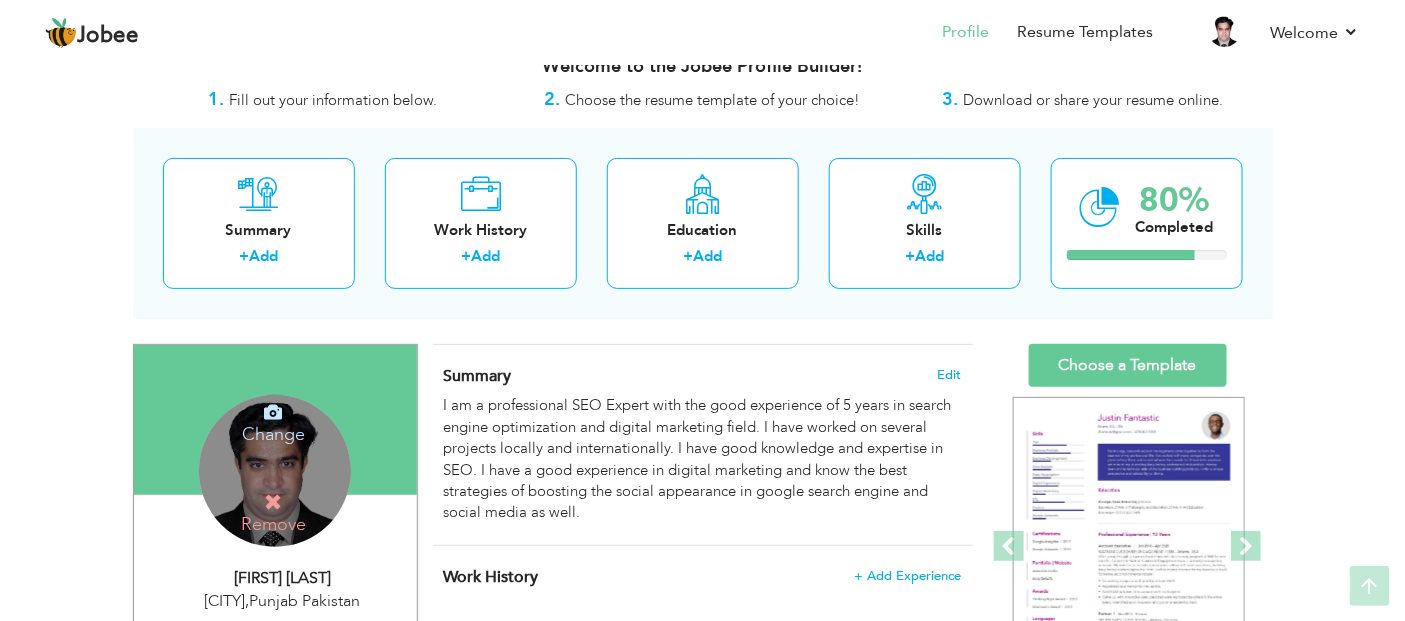 scroll, scrollTop: 0, scrollLeft: 0, axis: both 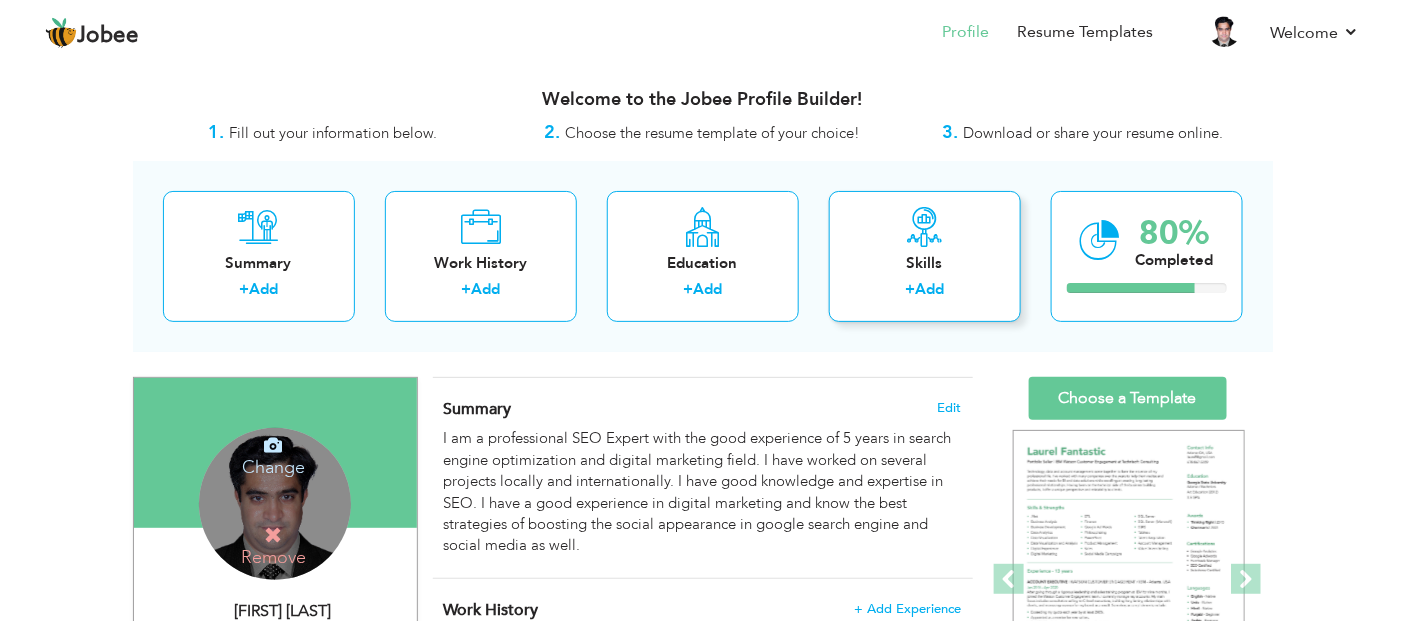 click on "Skills" at bounding box center (925, 263) 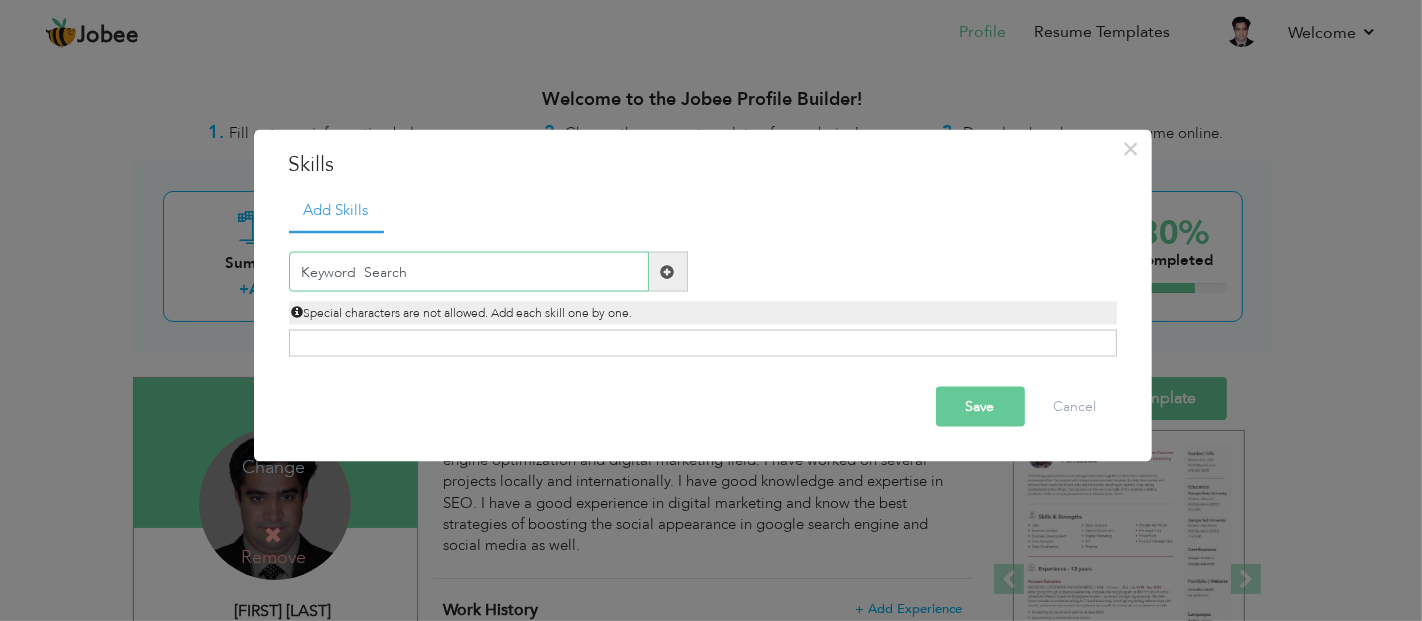 type on "Keyword  Search" 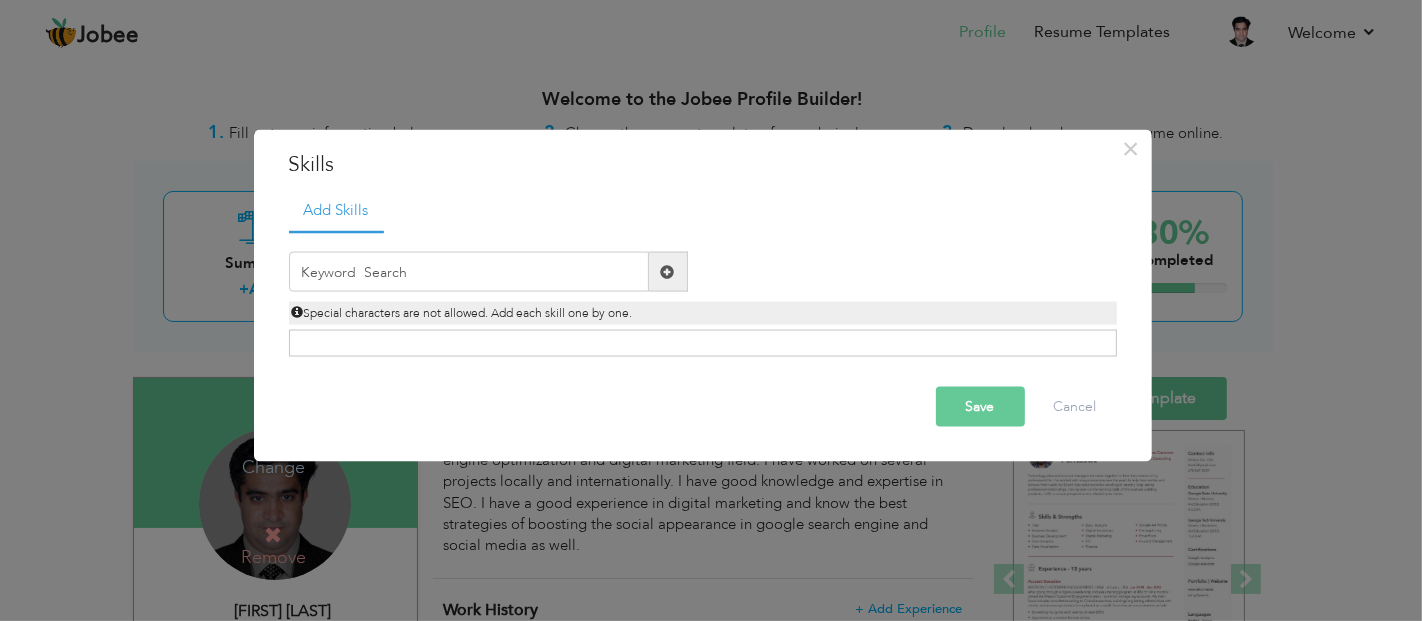 click at bounding box center [668, 271] 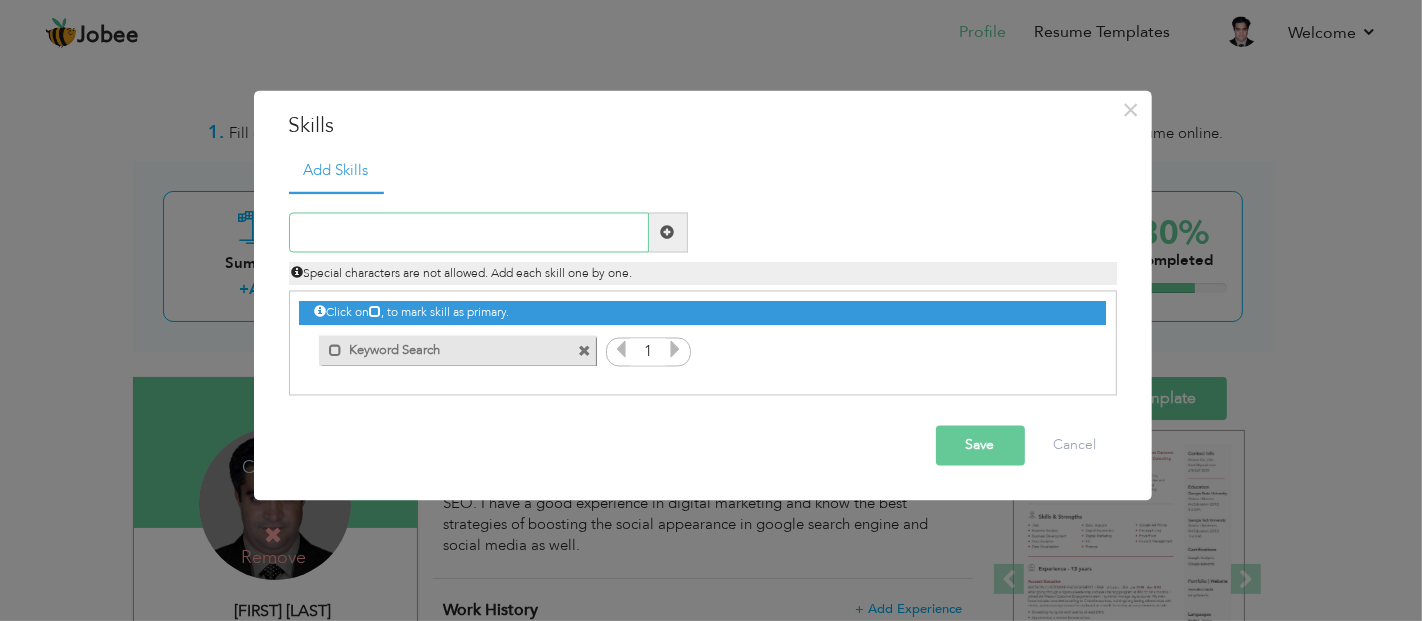 click at bounding box center [469, 233] 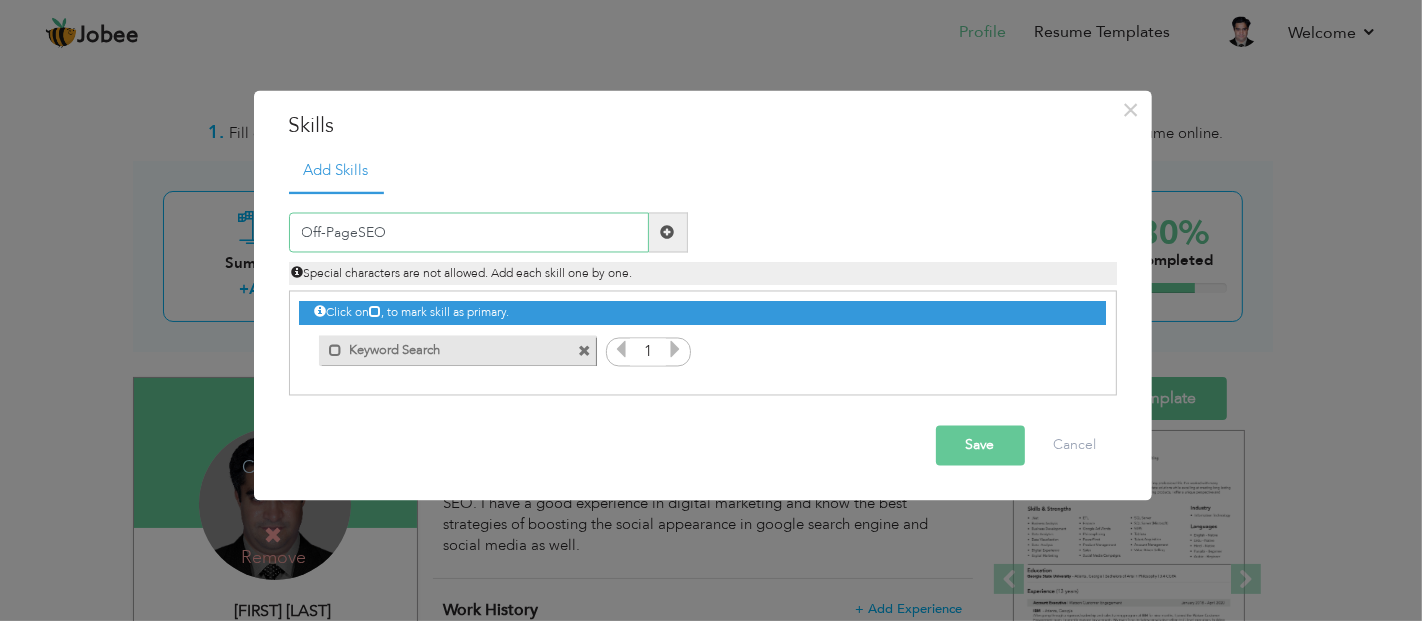 type on "Off-PageSEO" 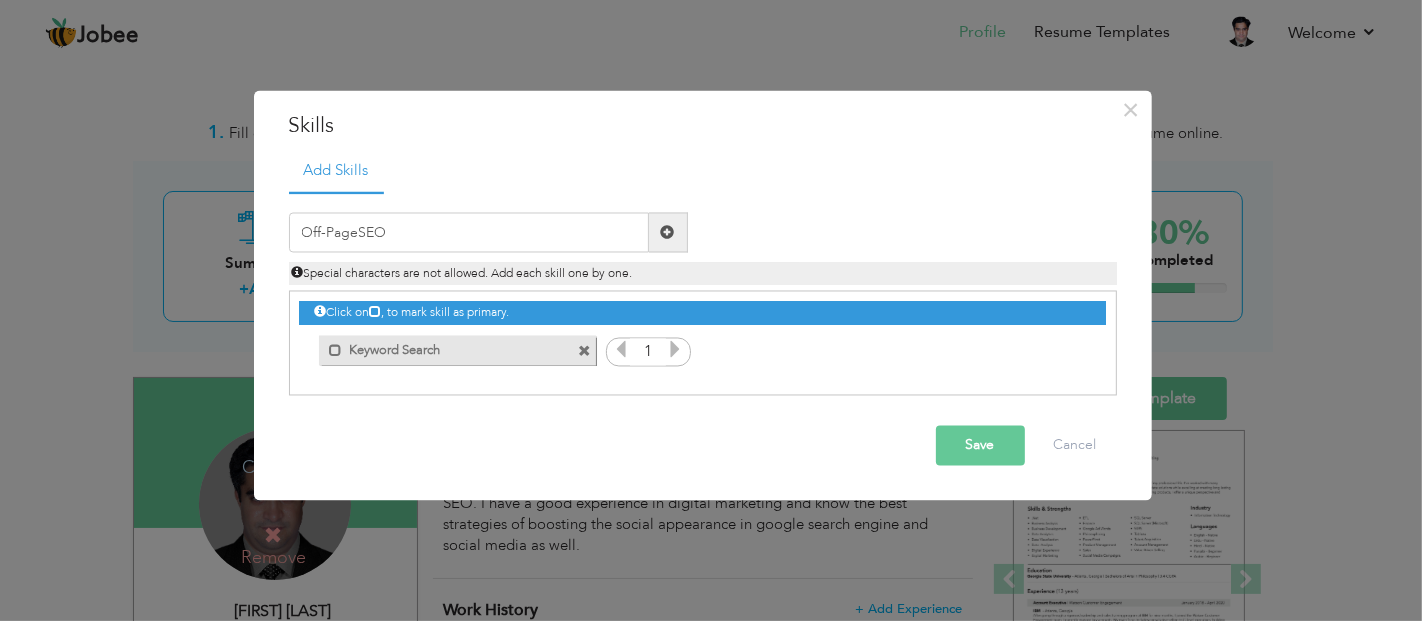 click at bounding box center (668, 232) 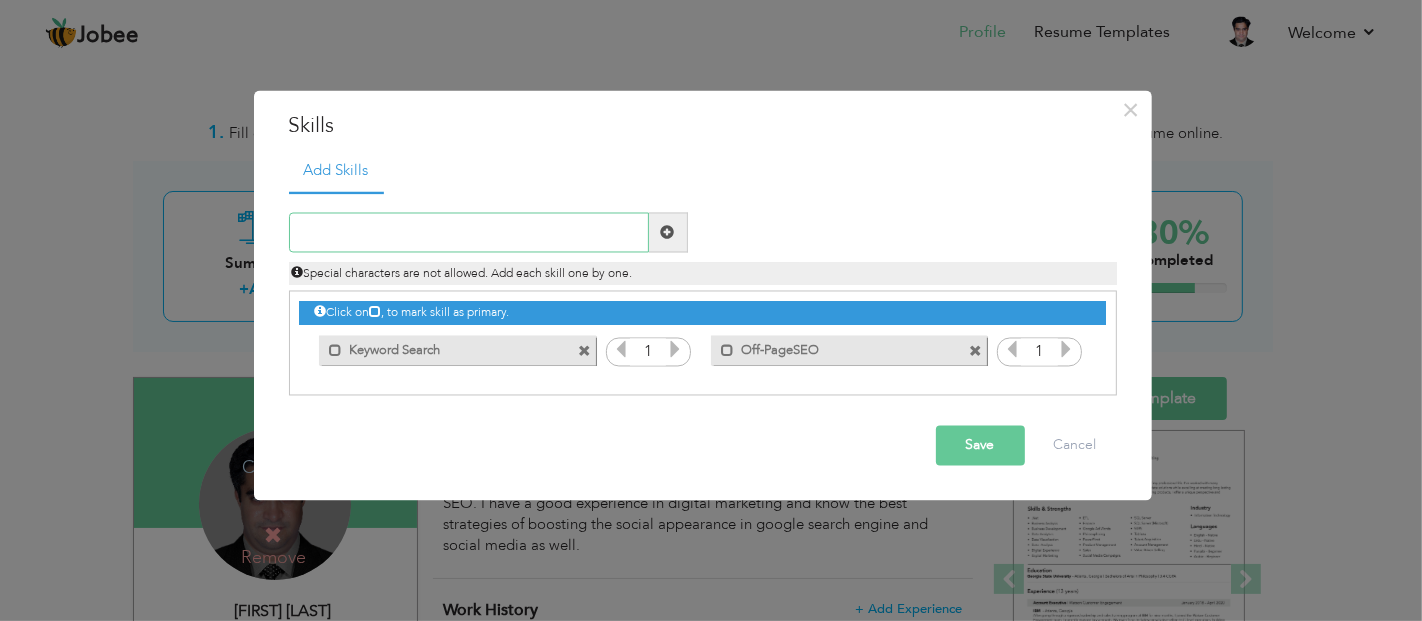 click at bounding box center [469, 233] 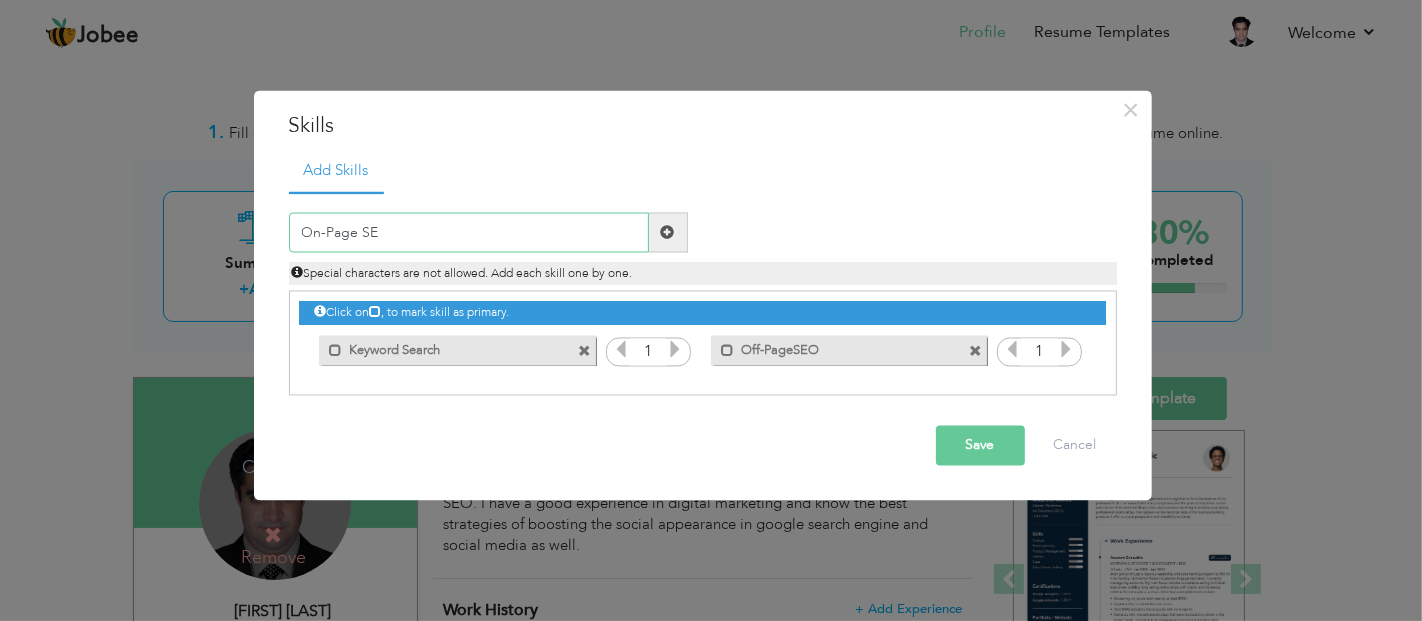 type on "On-Page SEO" 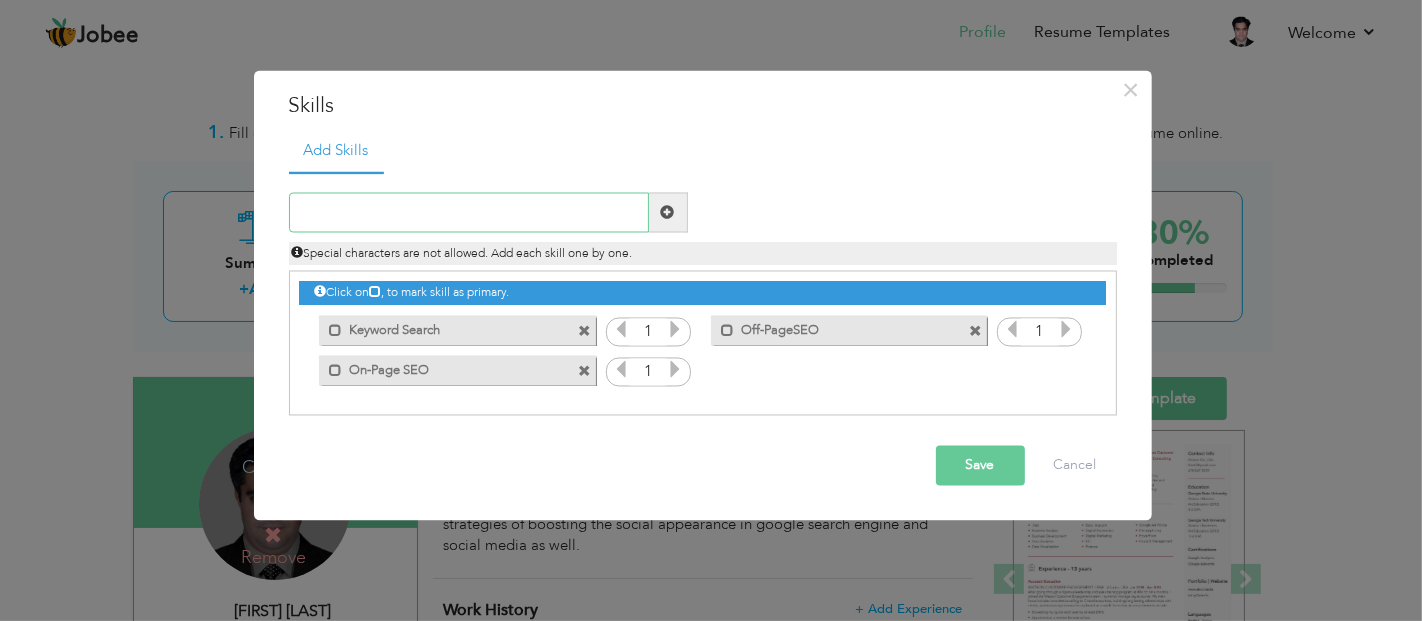 click at bounding box center [469, 213] 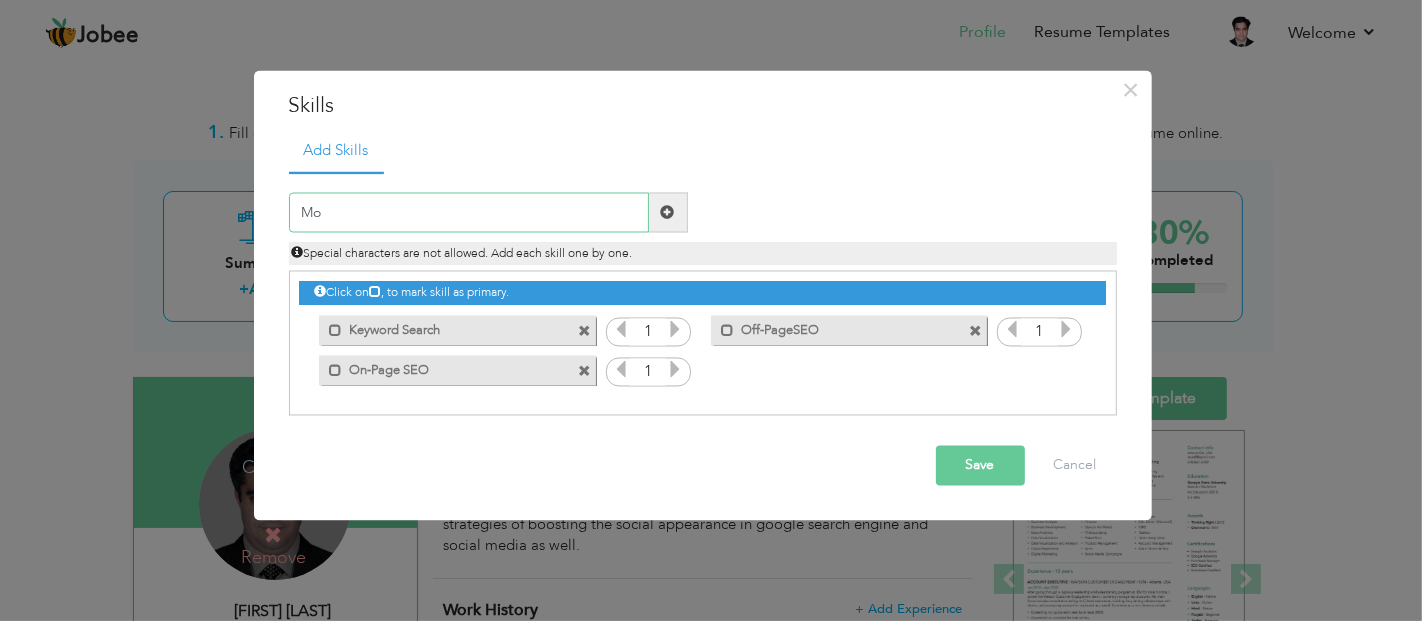 type on "M" 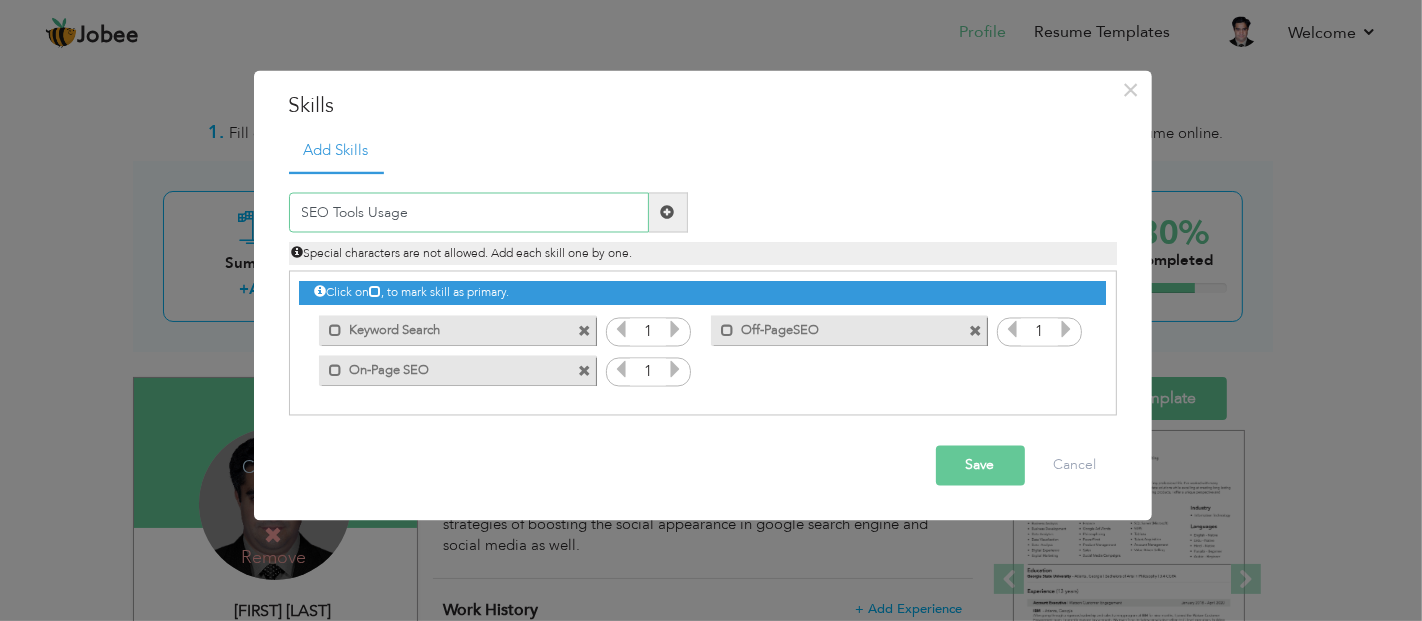 type on "SEO Tools Usage" 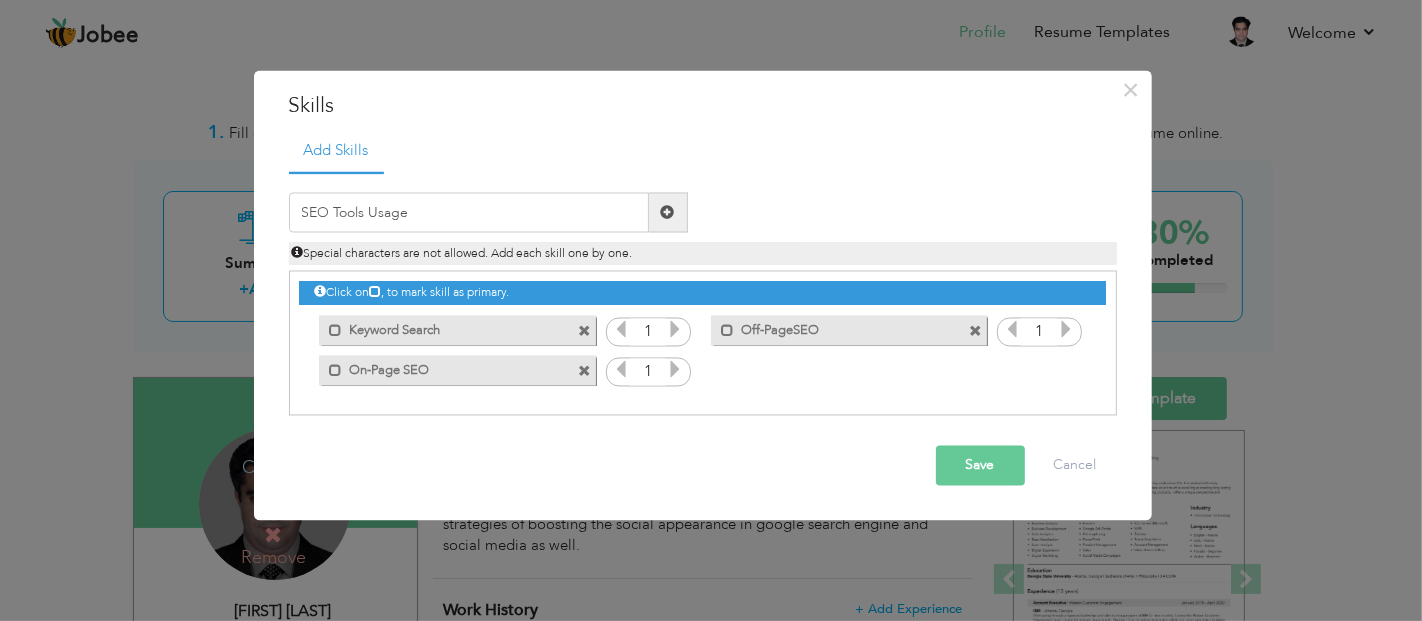 click on "Save" at bounding box center (980, 466) 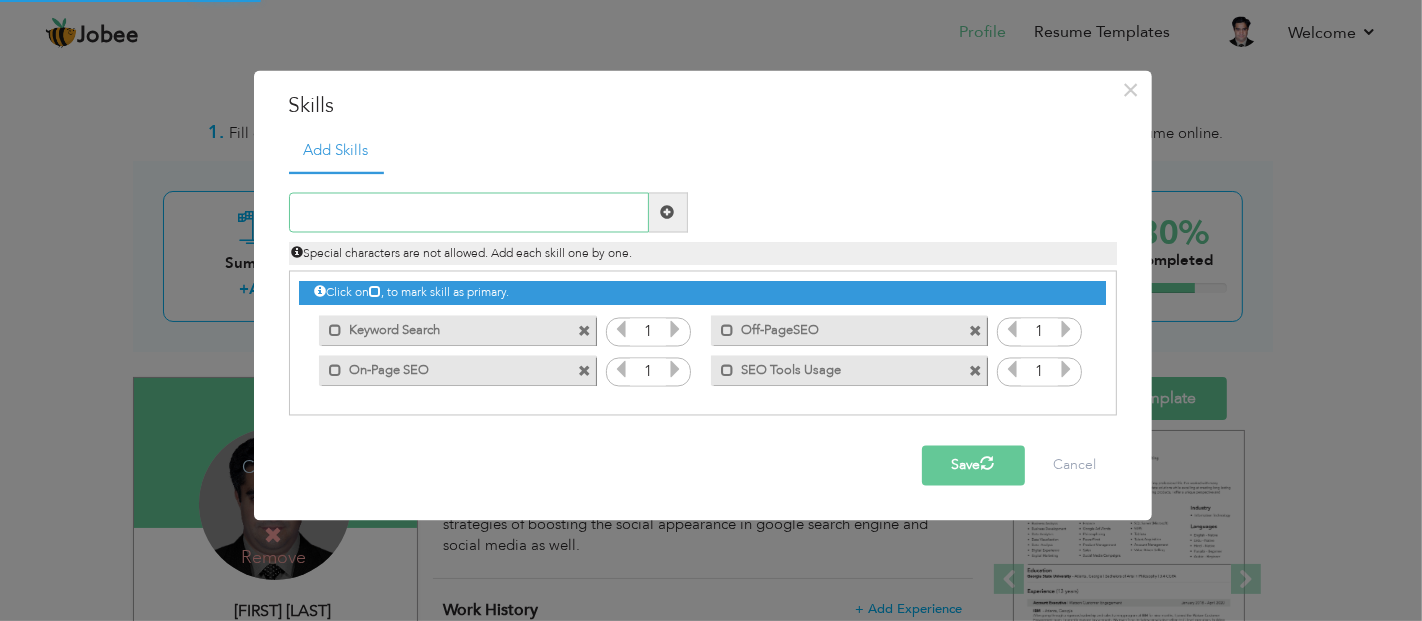click at bounding box center [469, 213] 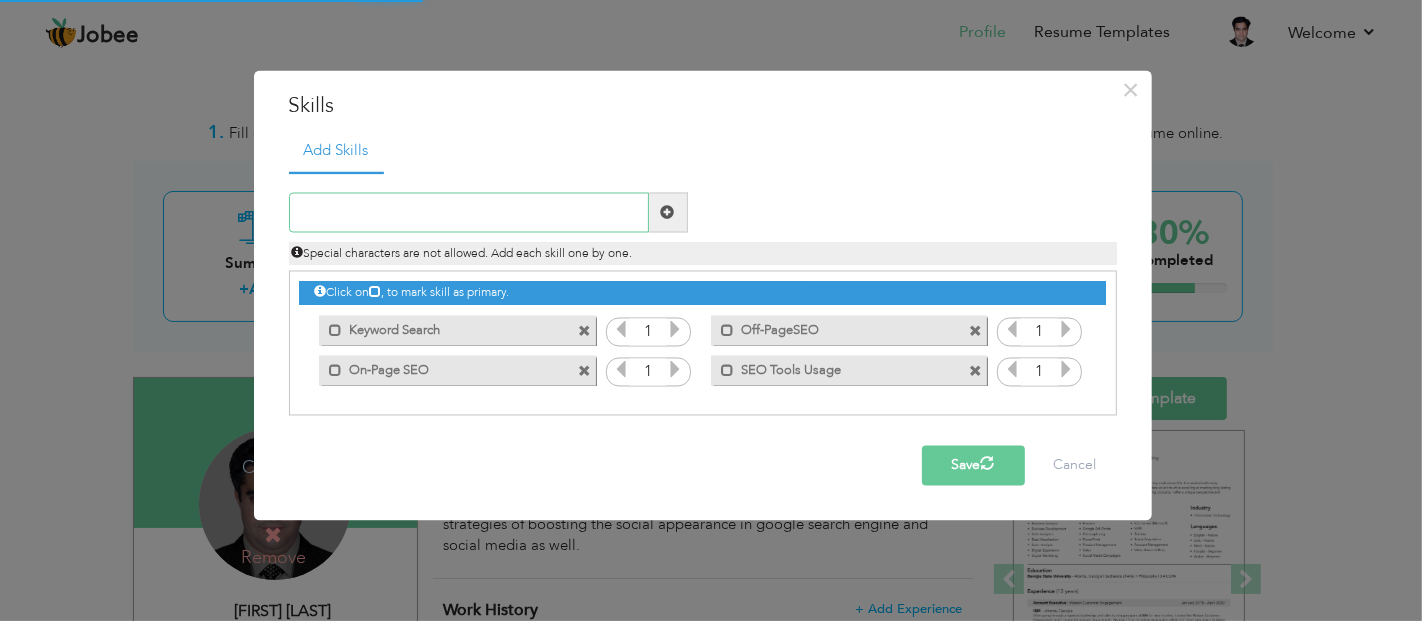 type on "G" 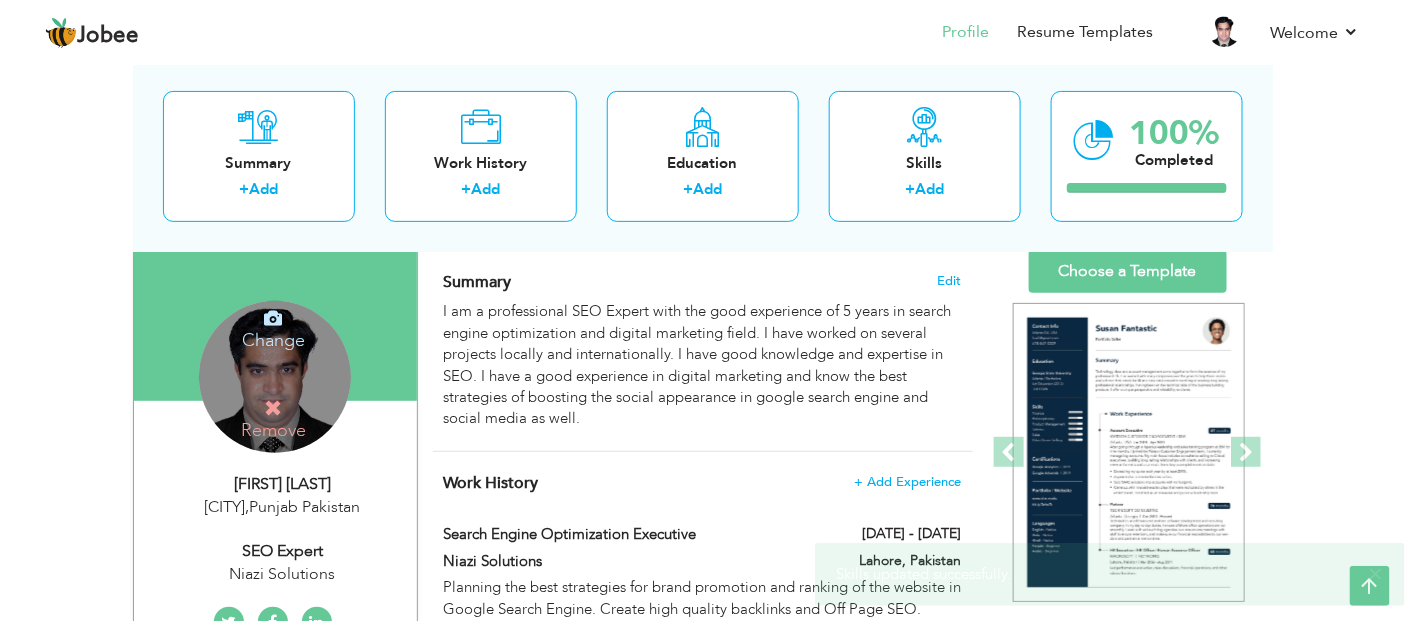 scroll, scrollTop: 0, scrollLeft: 0, axis: both 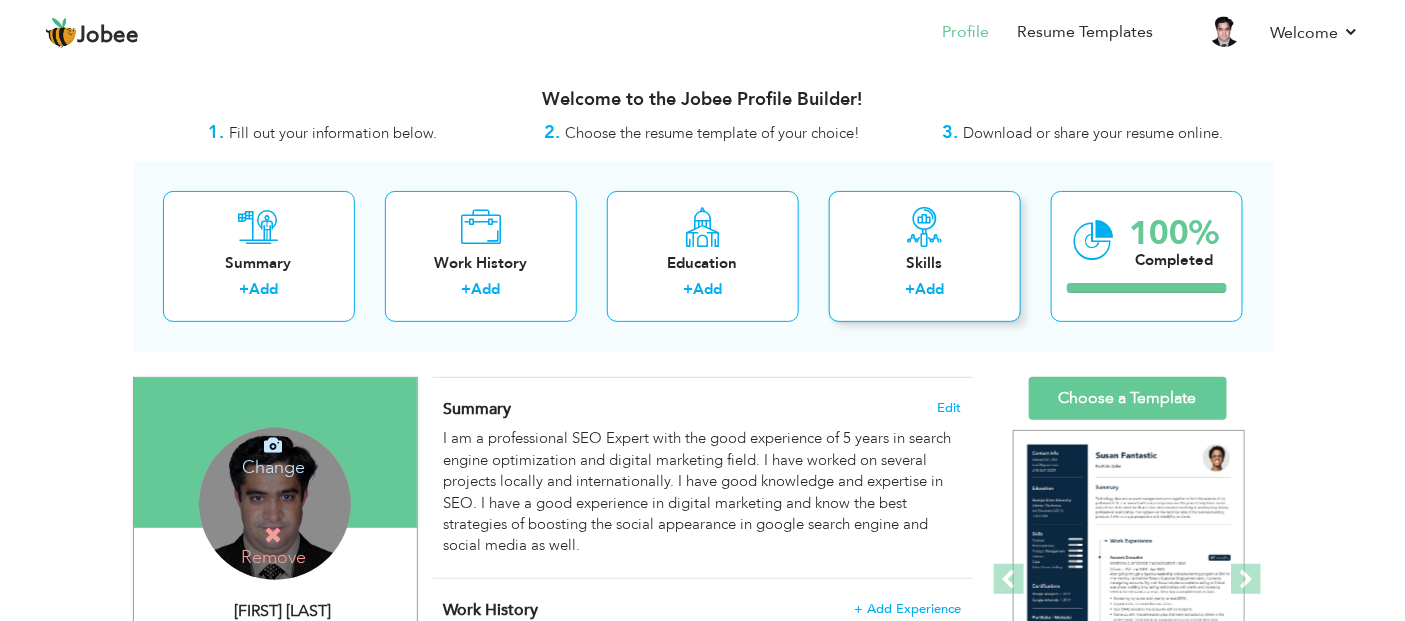 click on "Skills" at bounding box center (925, 263) 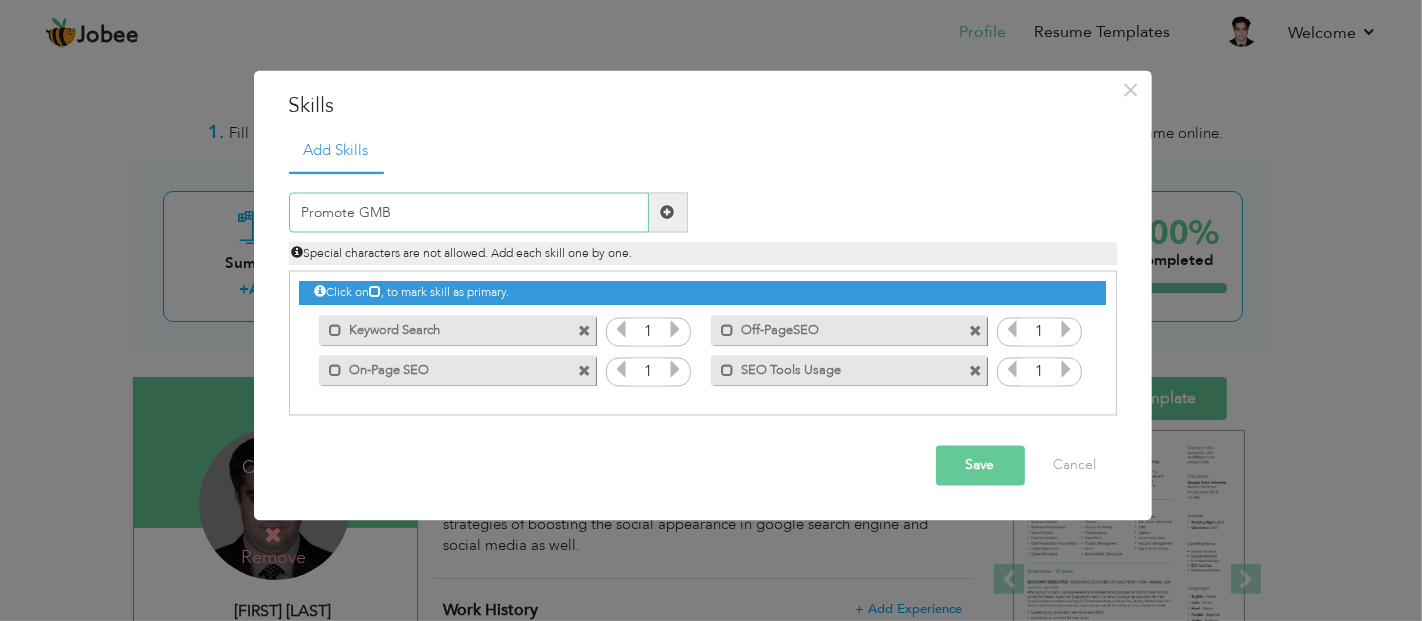 type on "Promote GMB" 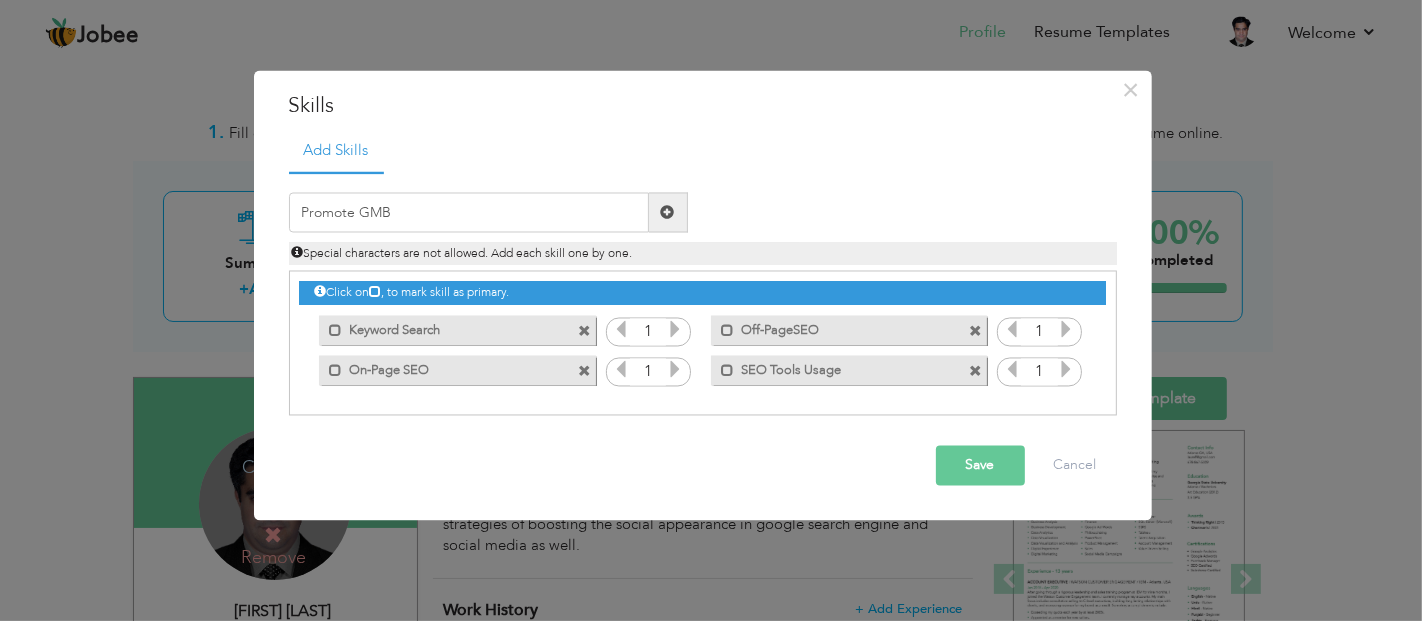 click on "Save" at bounding box center [980, 466] 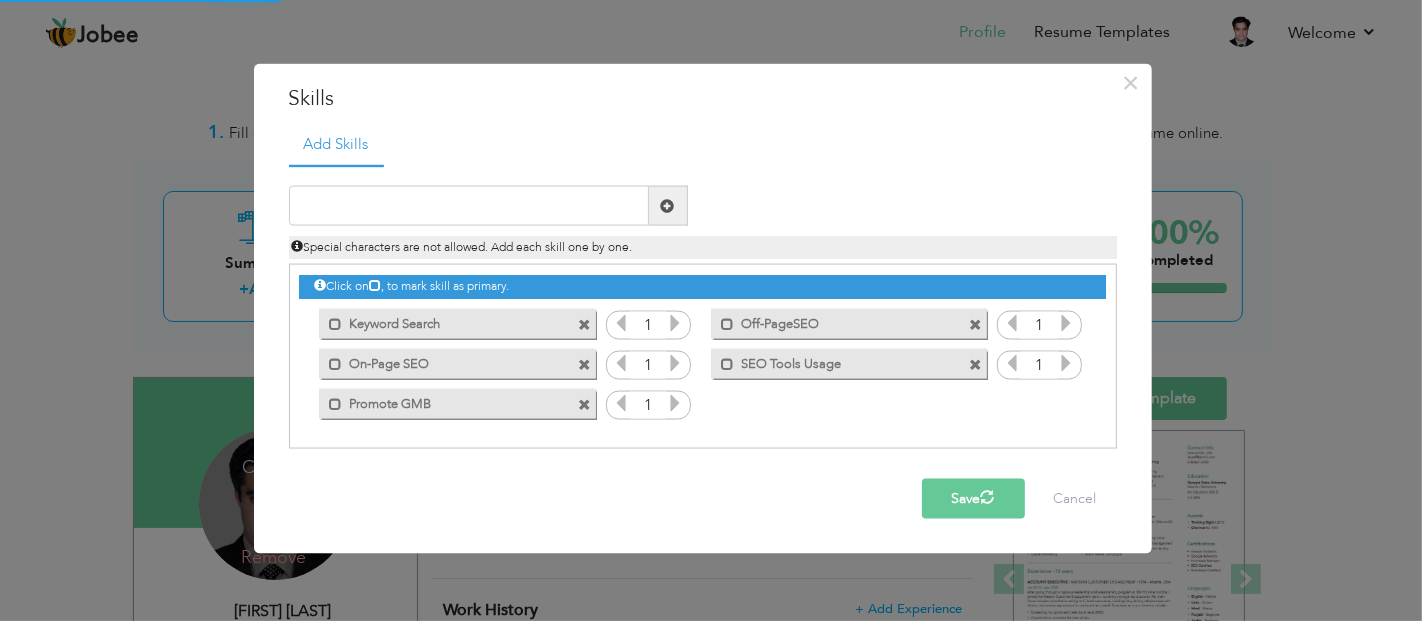 click on "Save" at bounding box center (973, 499) 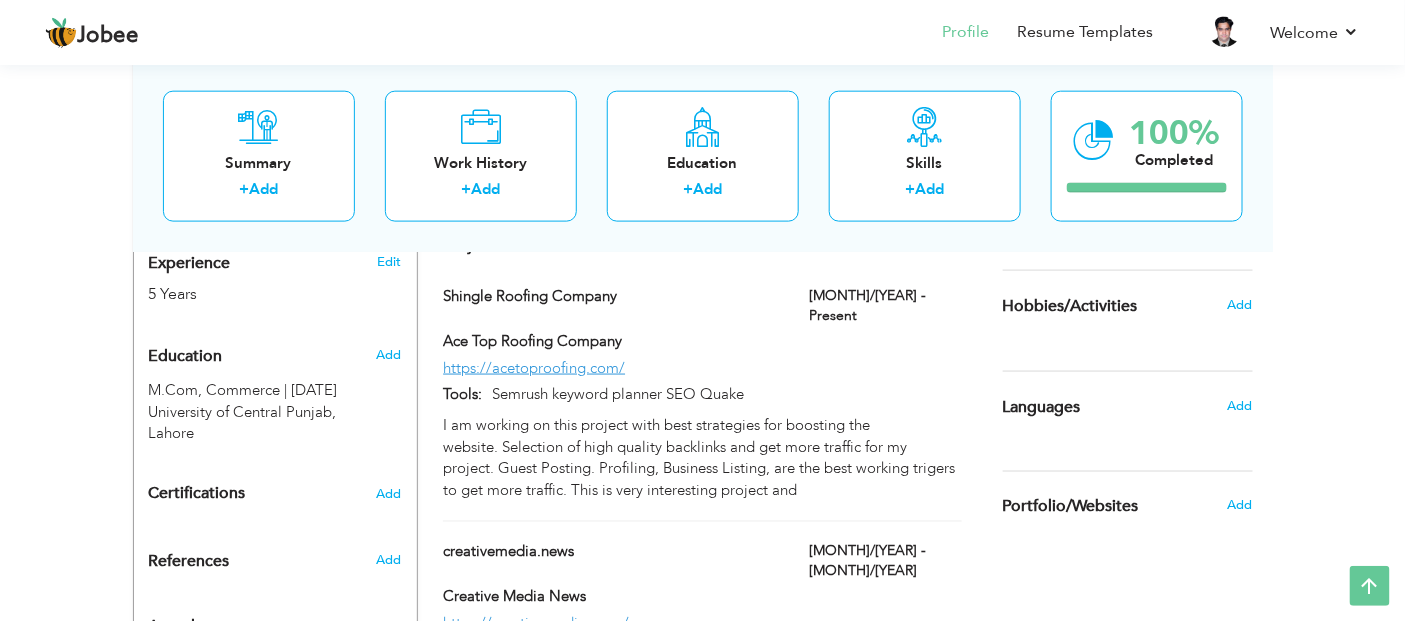 scroll, scrollTop: 777, scrollLeft: 0, axis: vertical 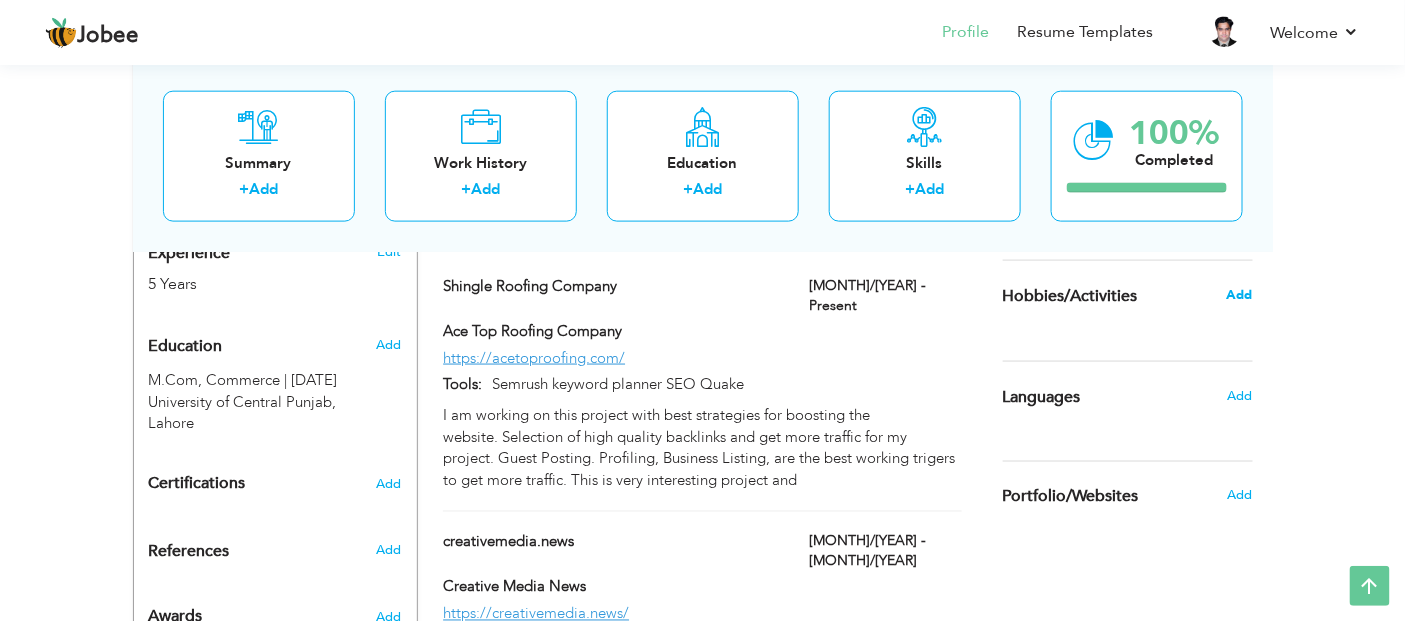 click on "Add" at bounding box center (1239, 295) 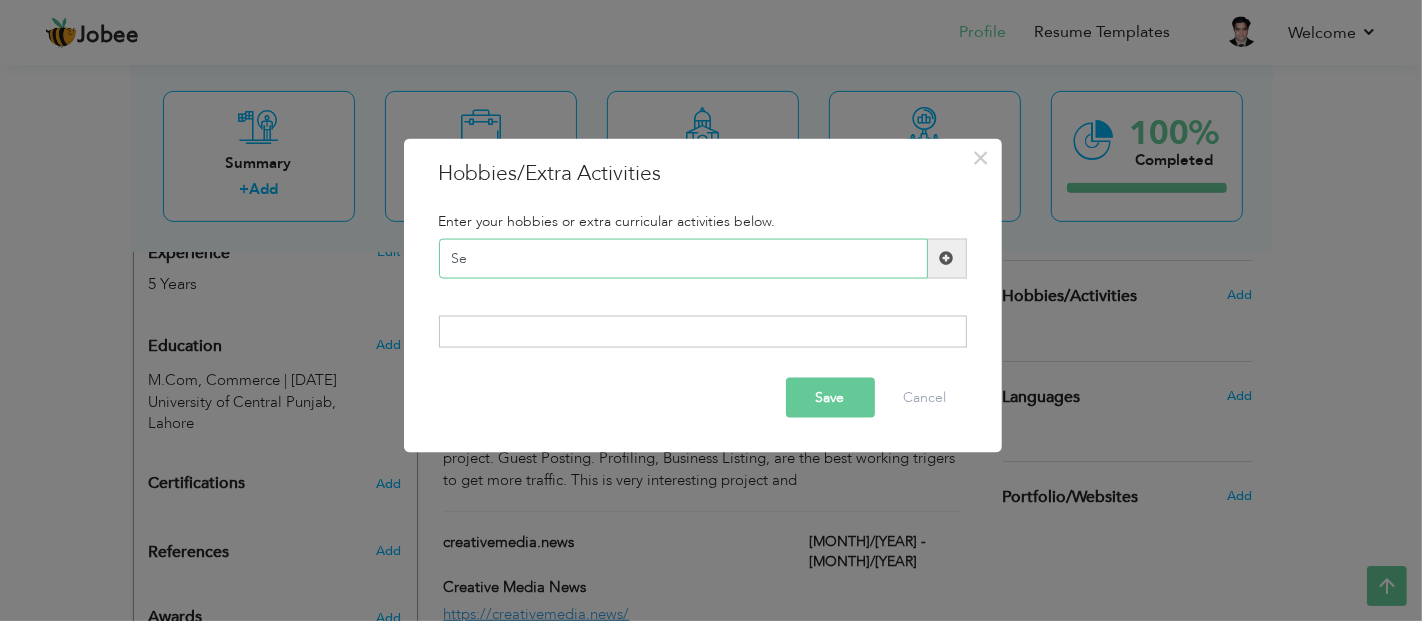 type on "S" 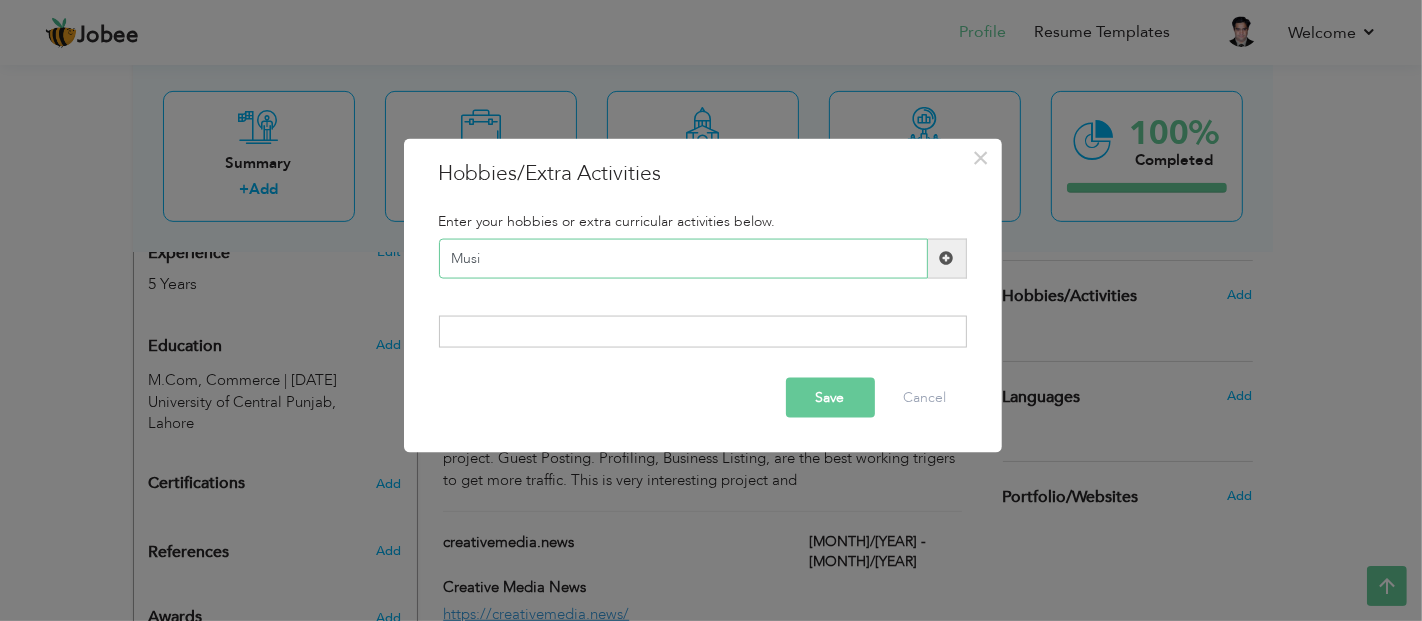 type on "Music" 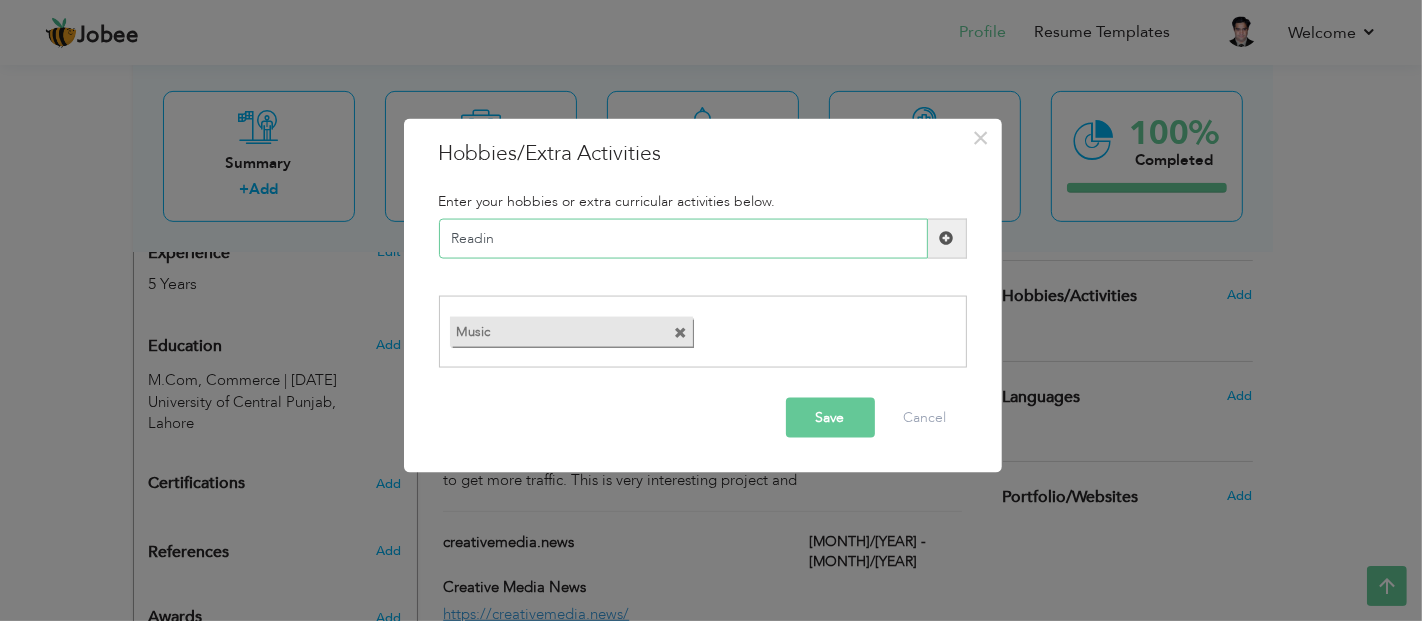 type on "Reading" 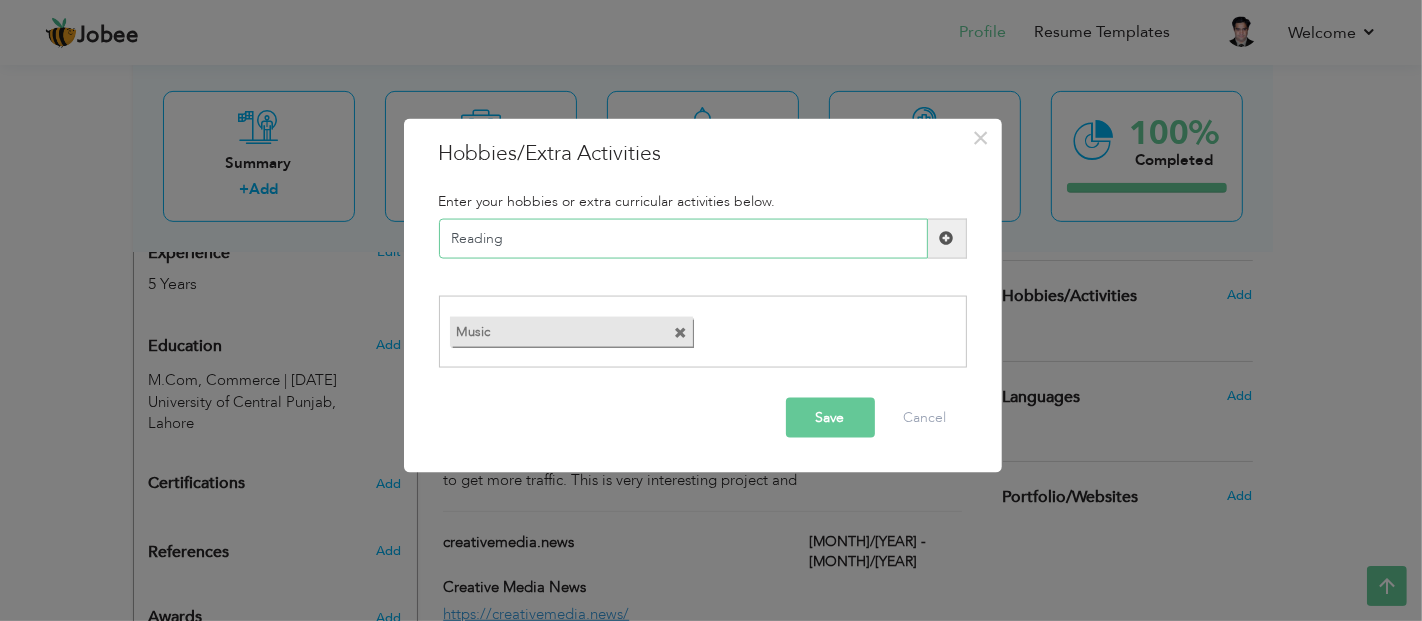 type 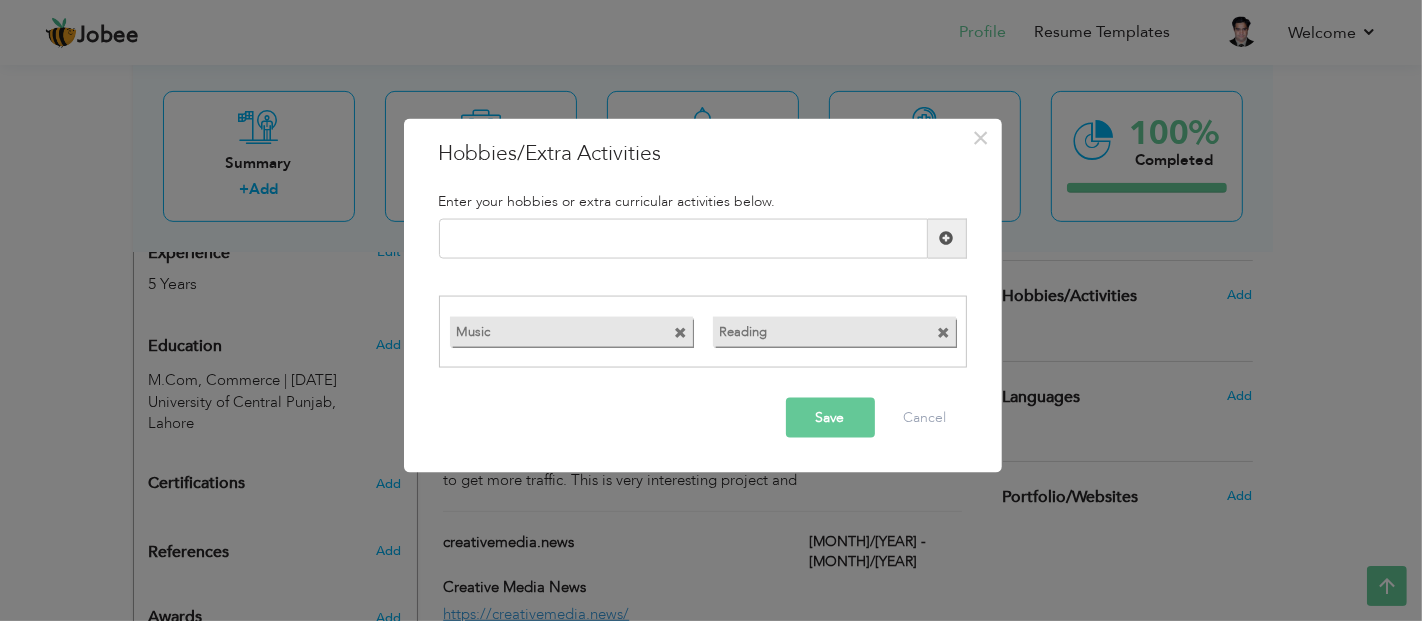 click on "Save" at bounding box center (830, 418) 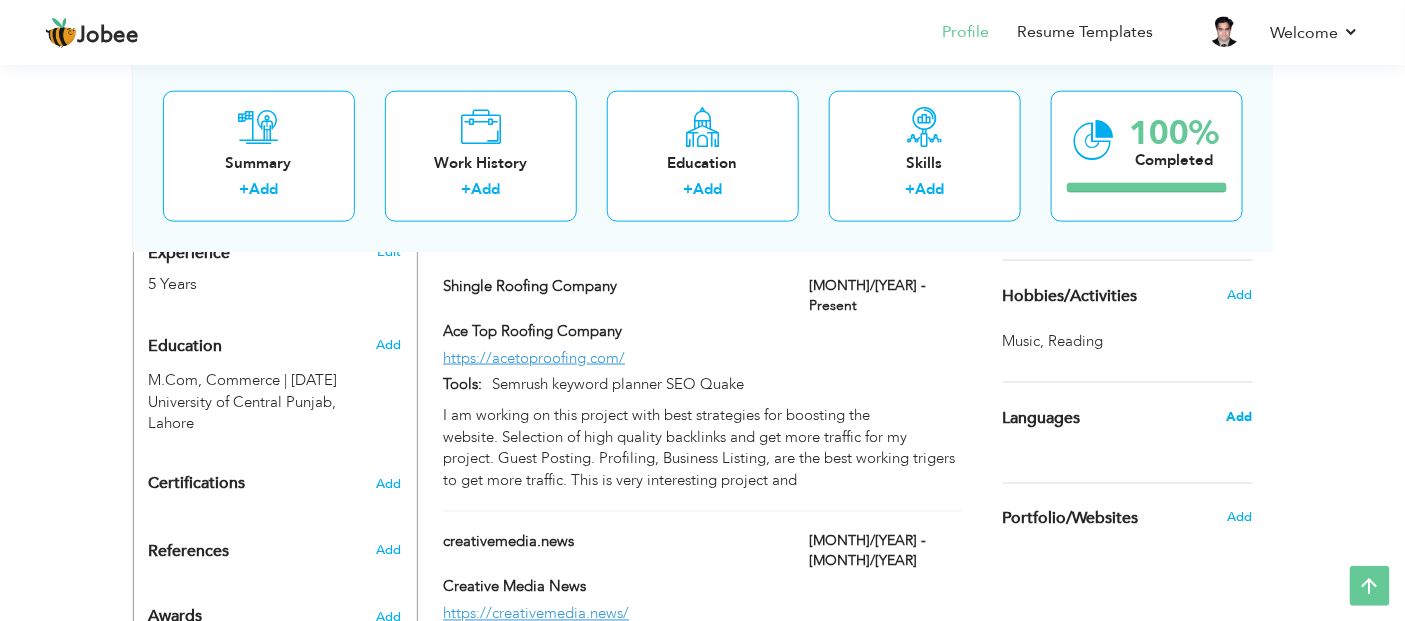click on "Add" at bounding box center (1239, 417) 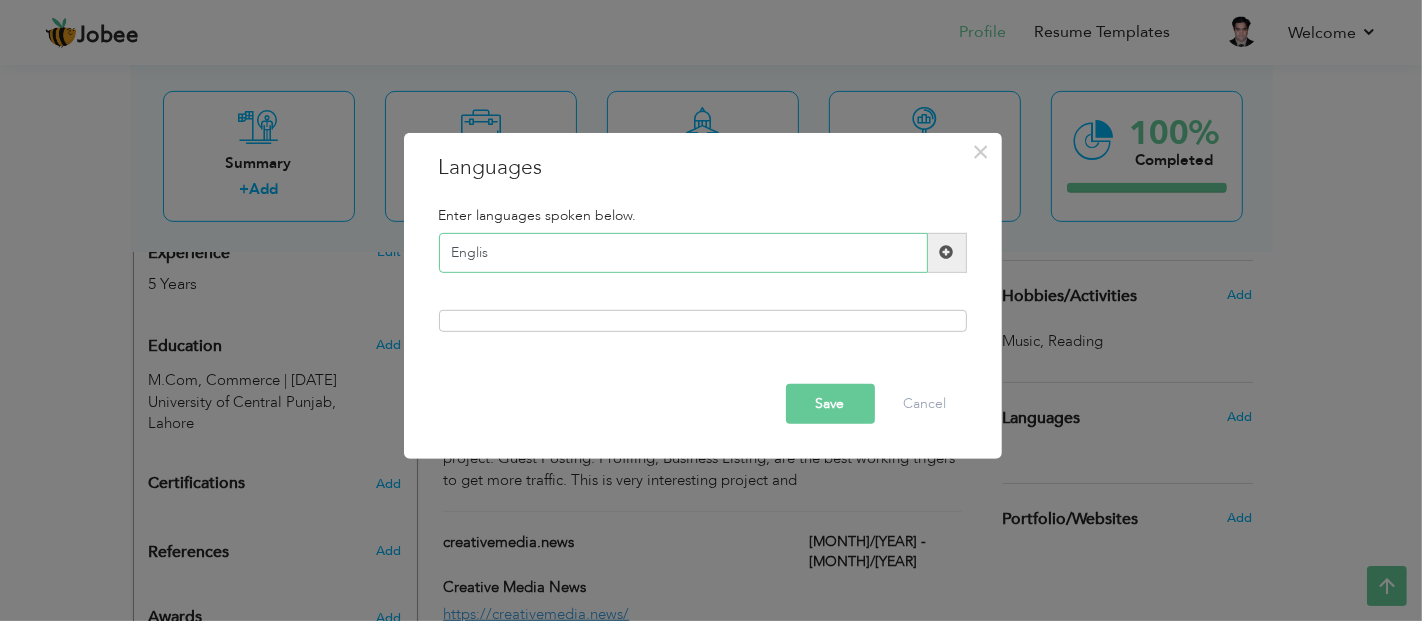 type on "English" 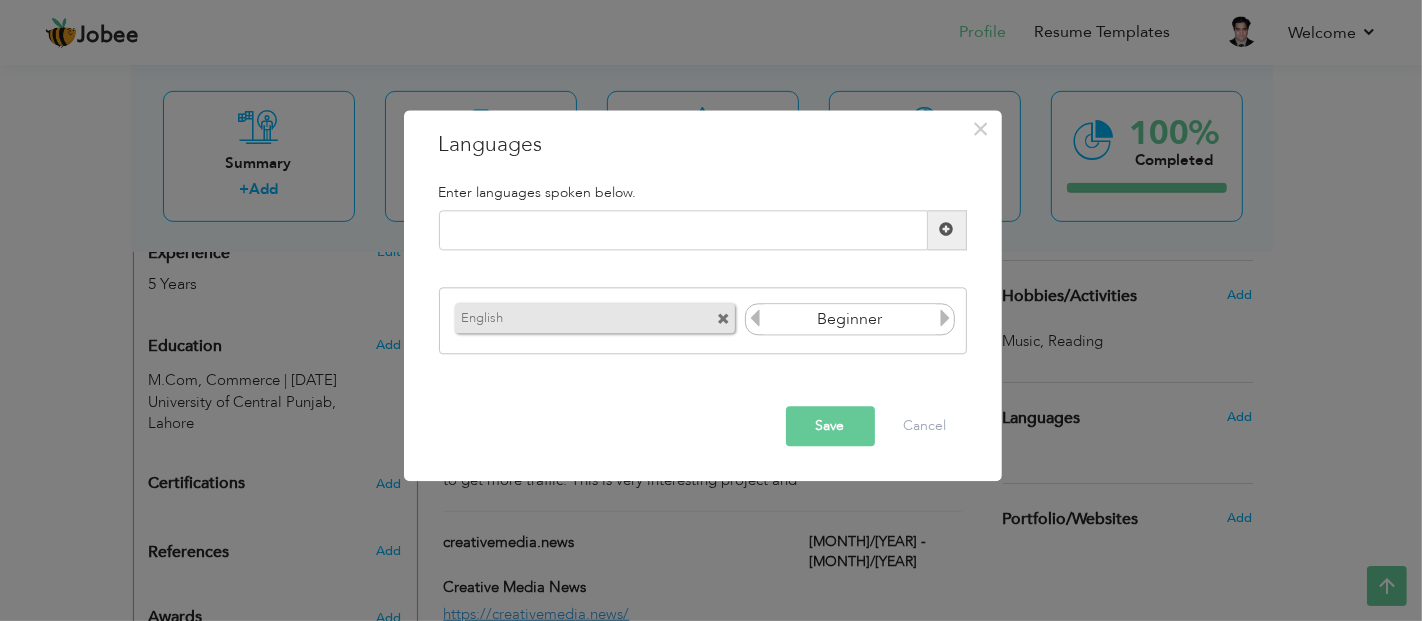 click at bounding box center (945, 319) 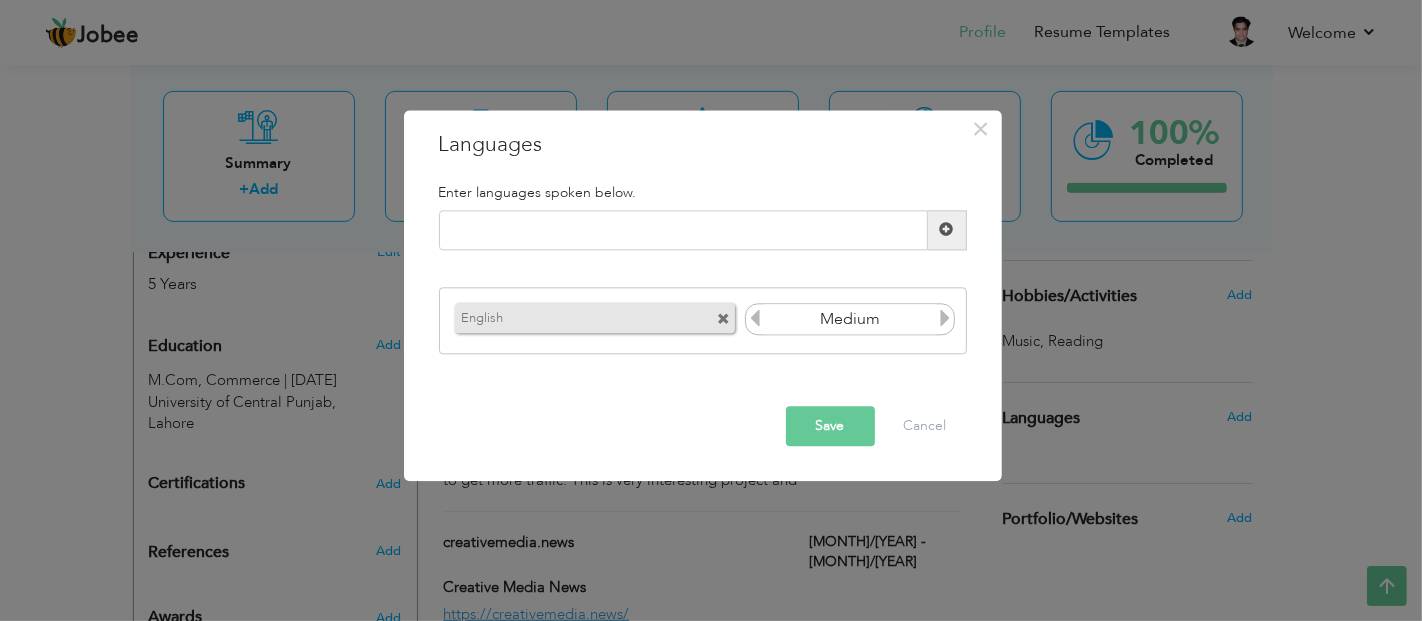 click at bounding box center (945, 319) 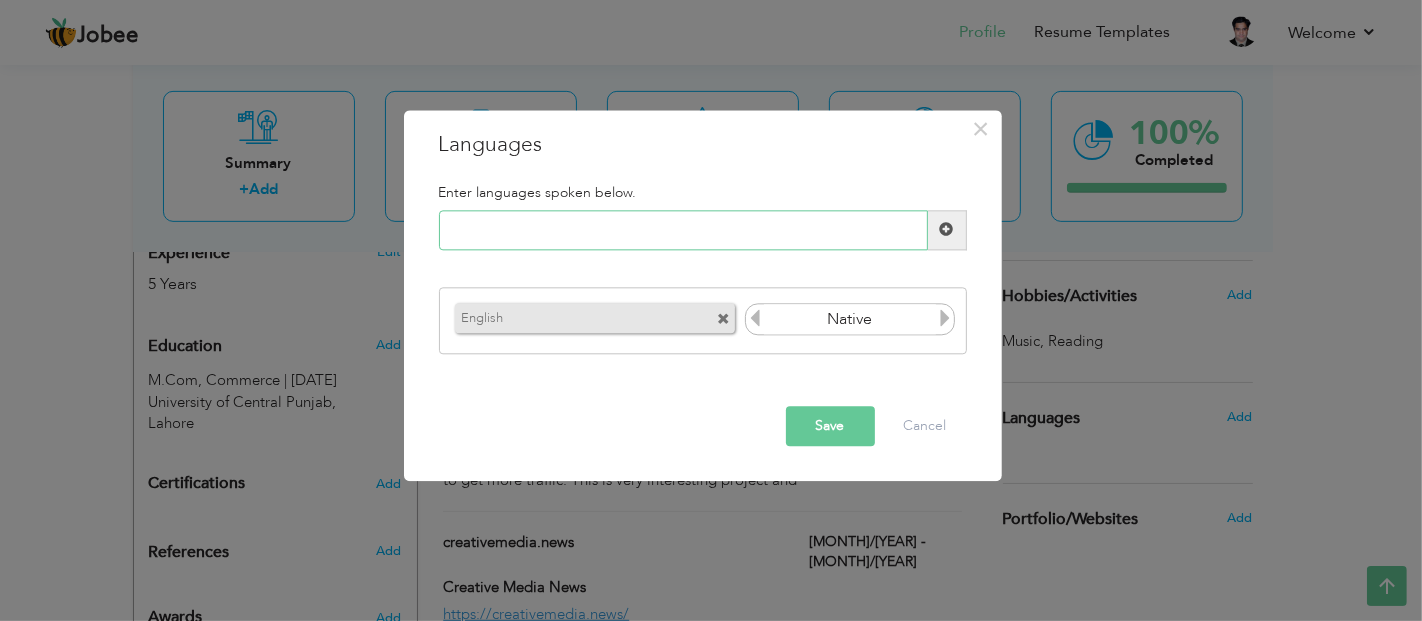 click at bounding box center [683, 230] 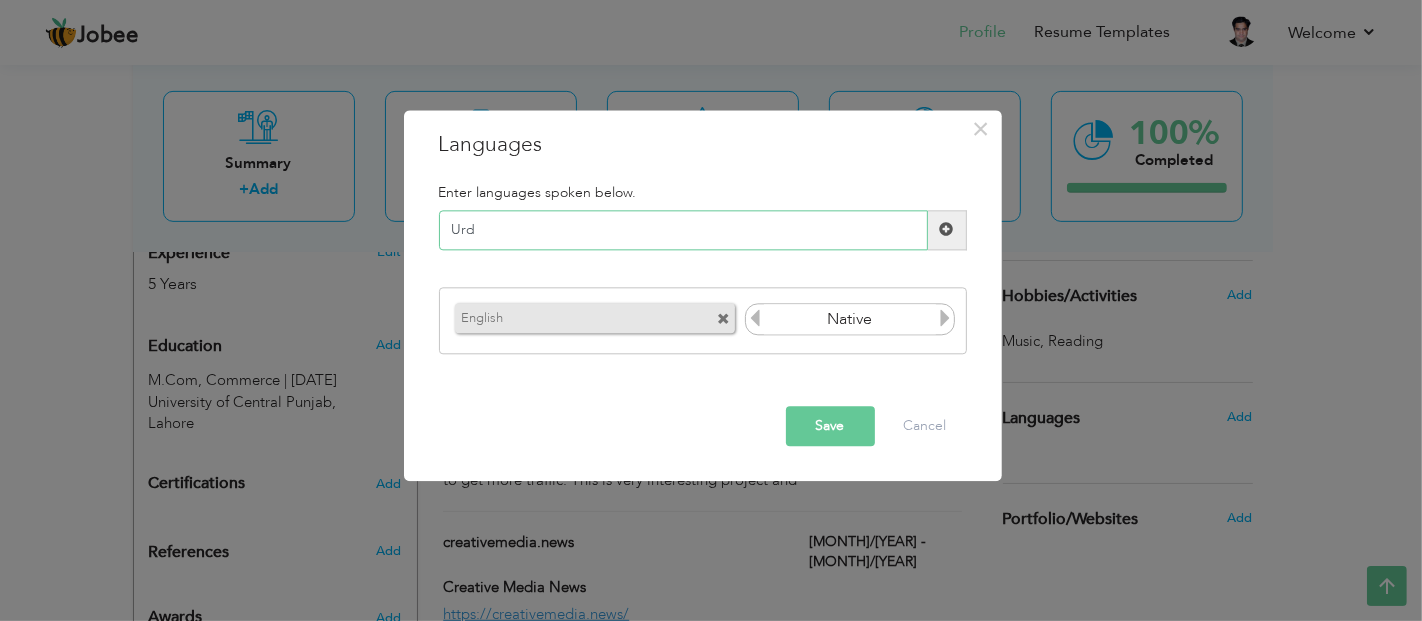 type on "Urdu" 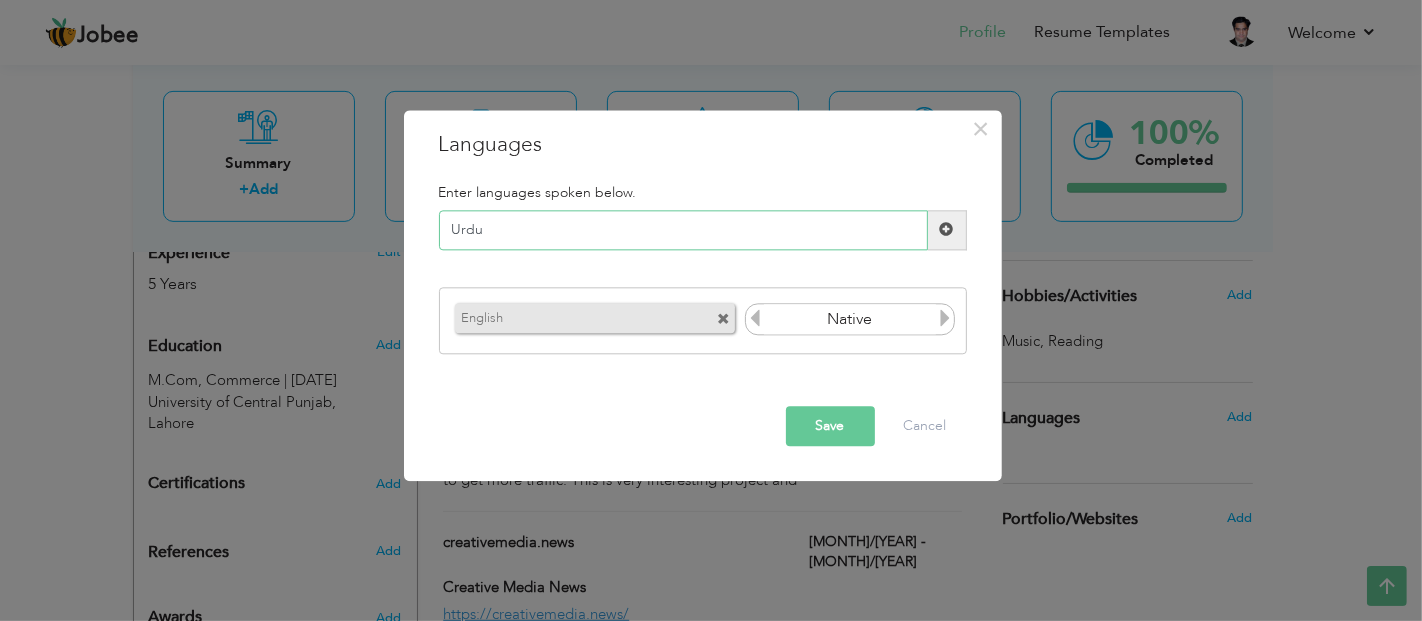 type 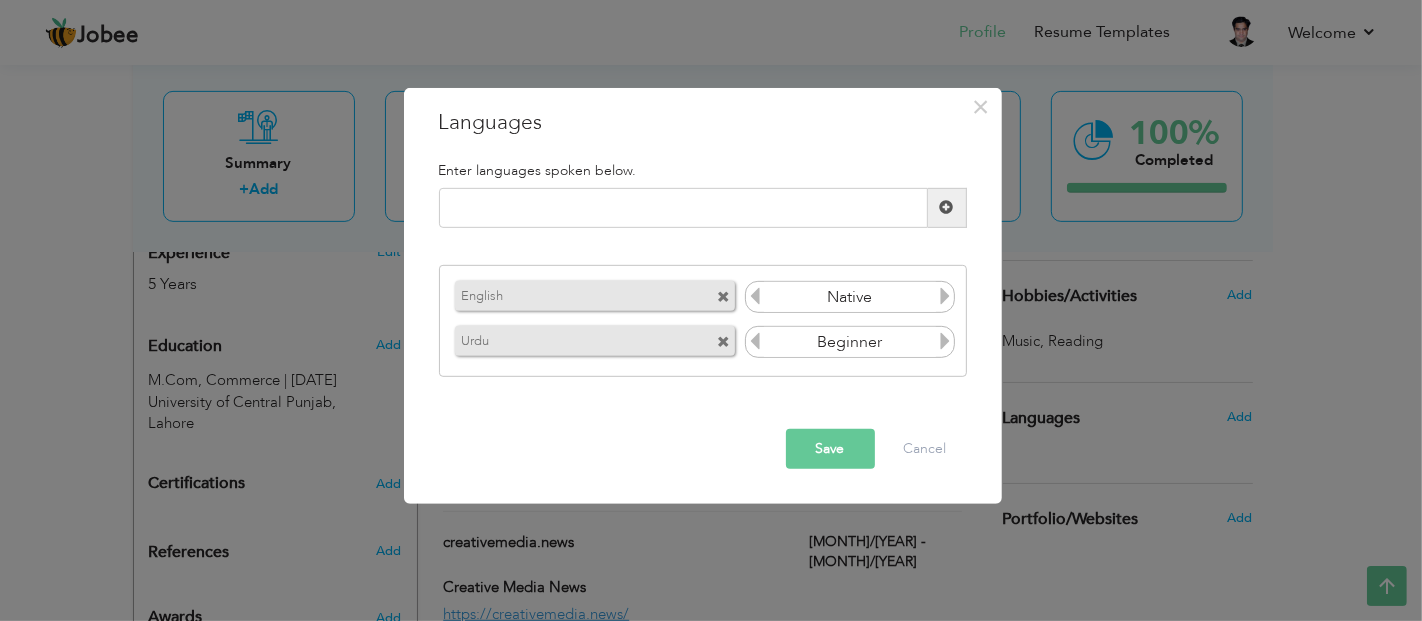 click at bounding box center (945, 341) 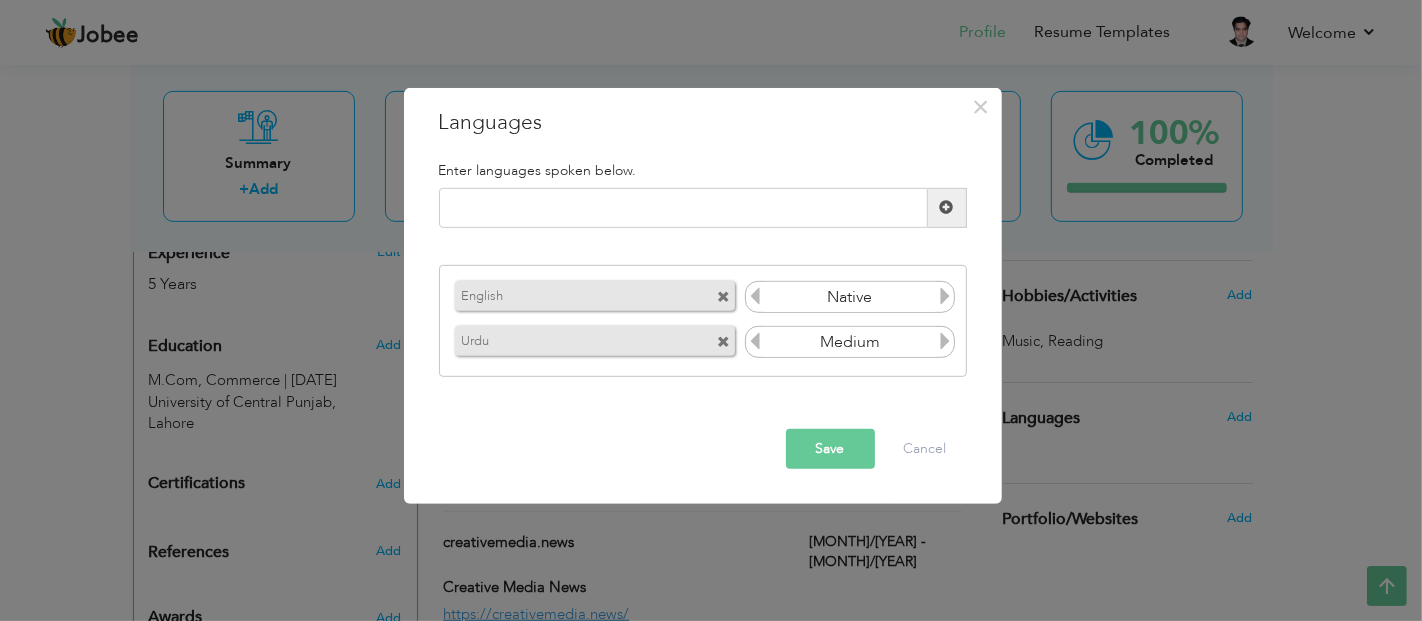 click at bounding box center [945, 341] 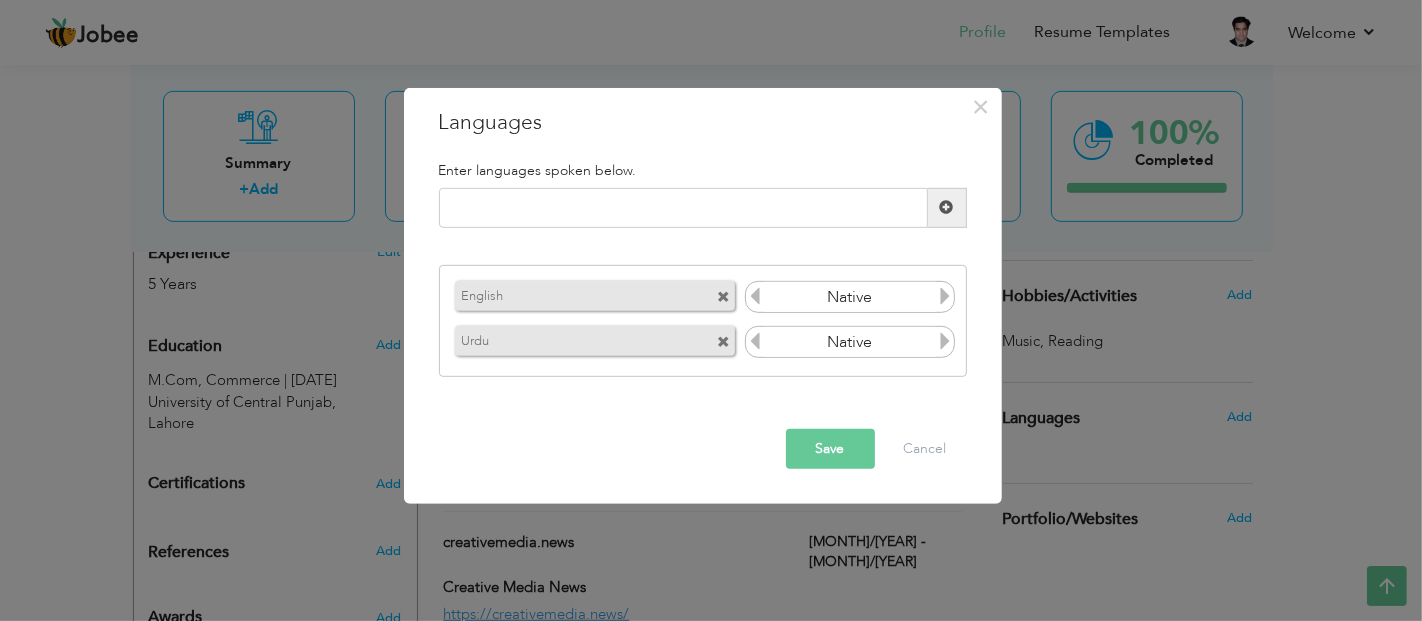 click at bounding box center [945, 341] 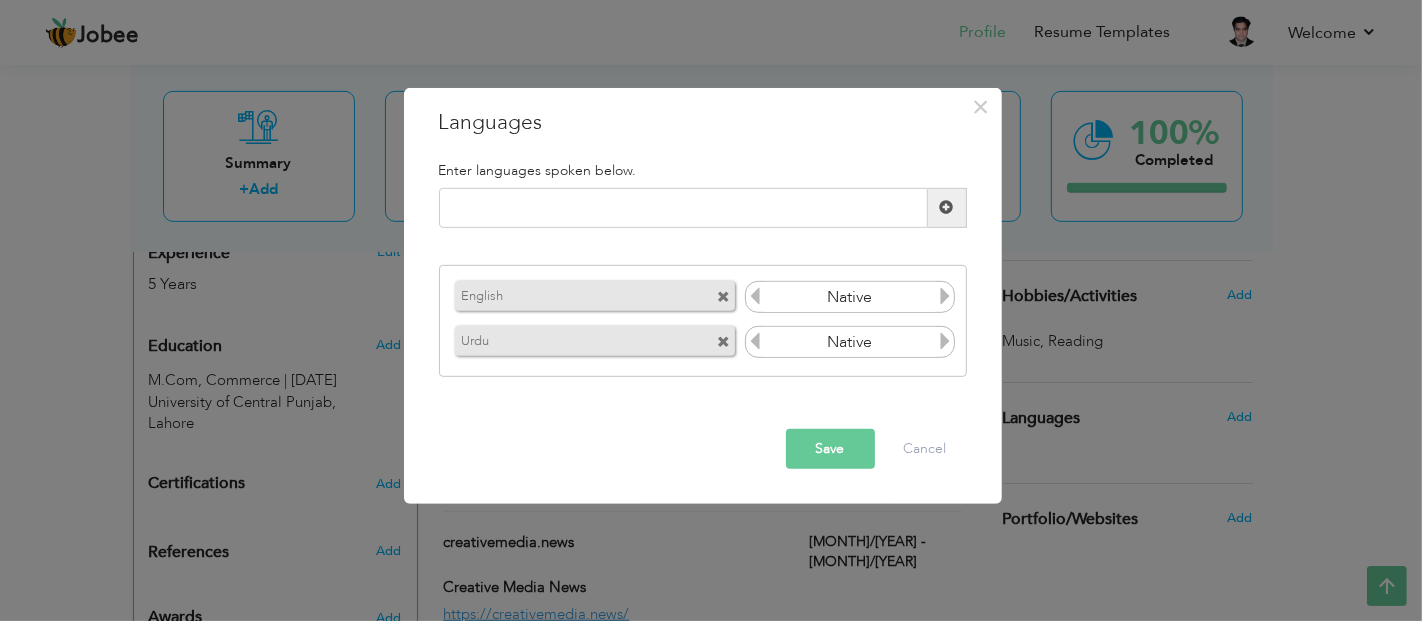 click on "Save" at bounding box center [830, 449] 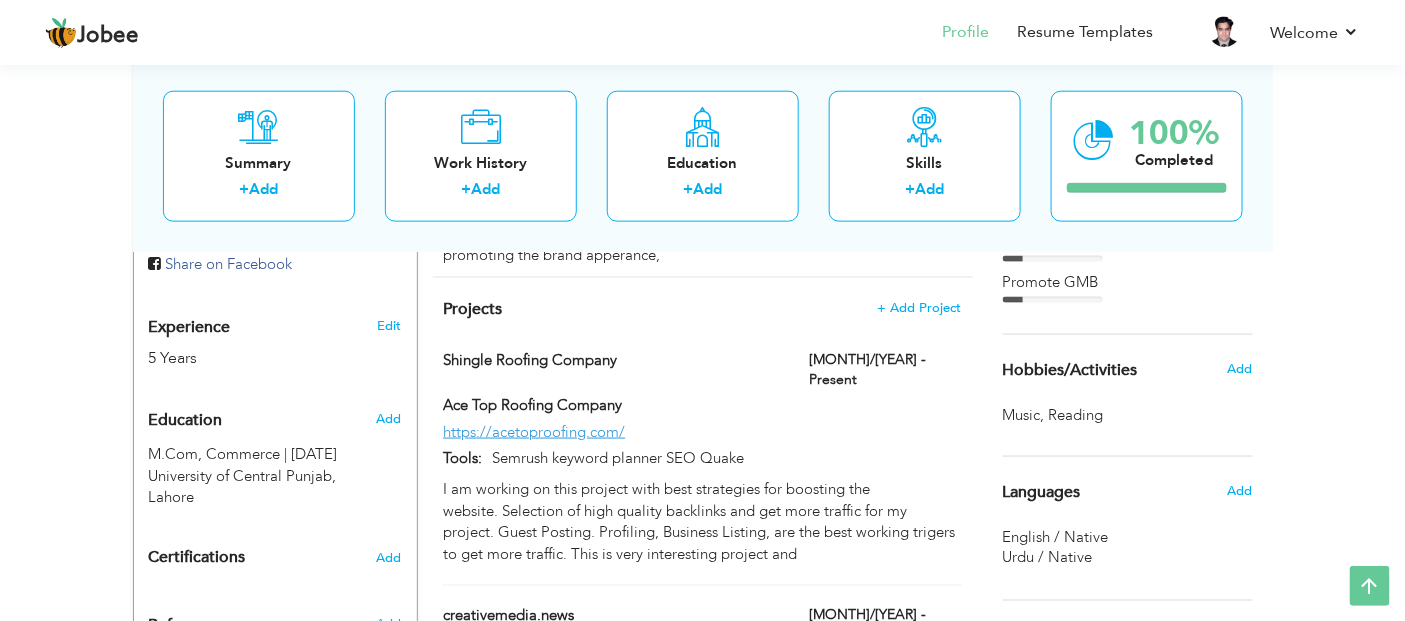 scroll, scrollTop: 922, scrollLeft: 0, axis: vertical 